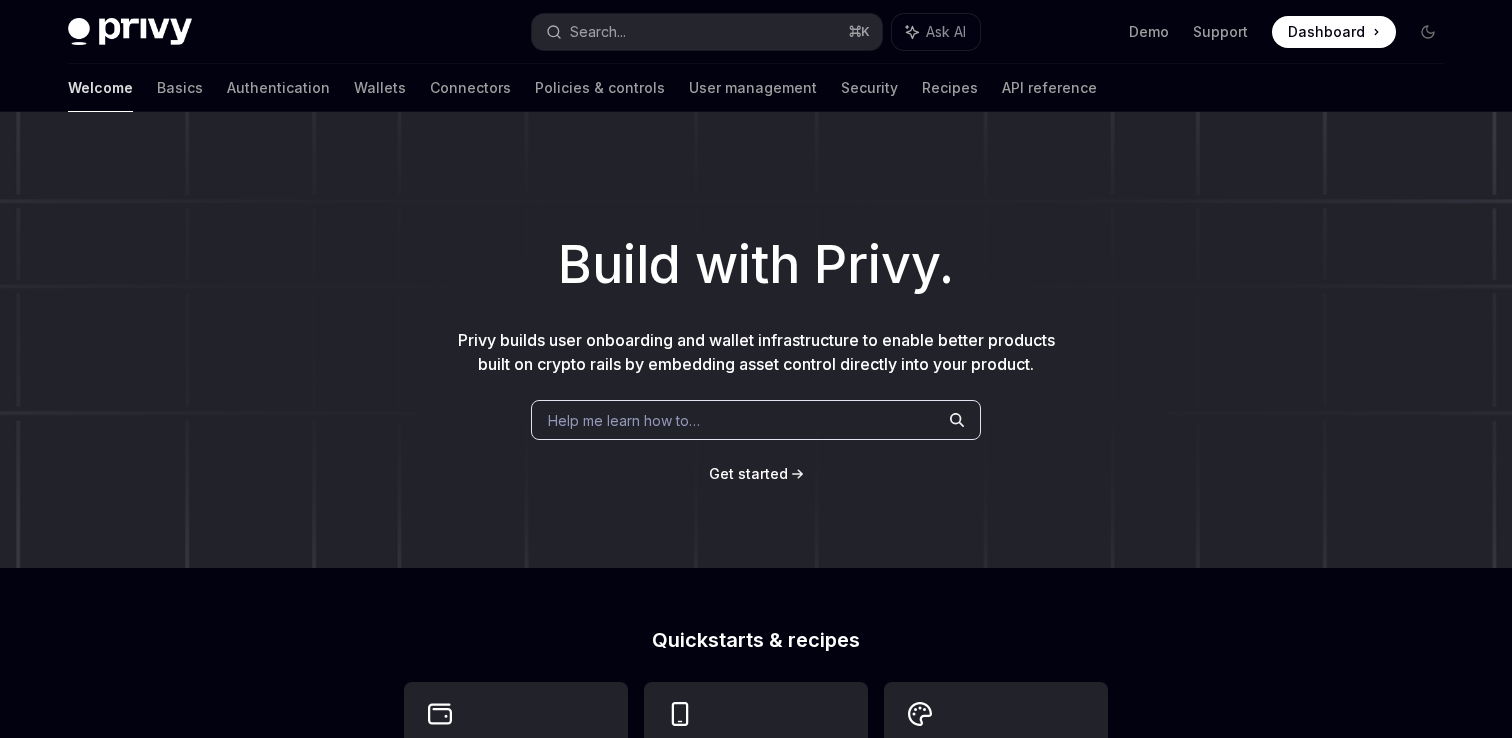 scroll, scrollTop: 0, scrollLeft: 0, axis: both 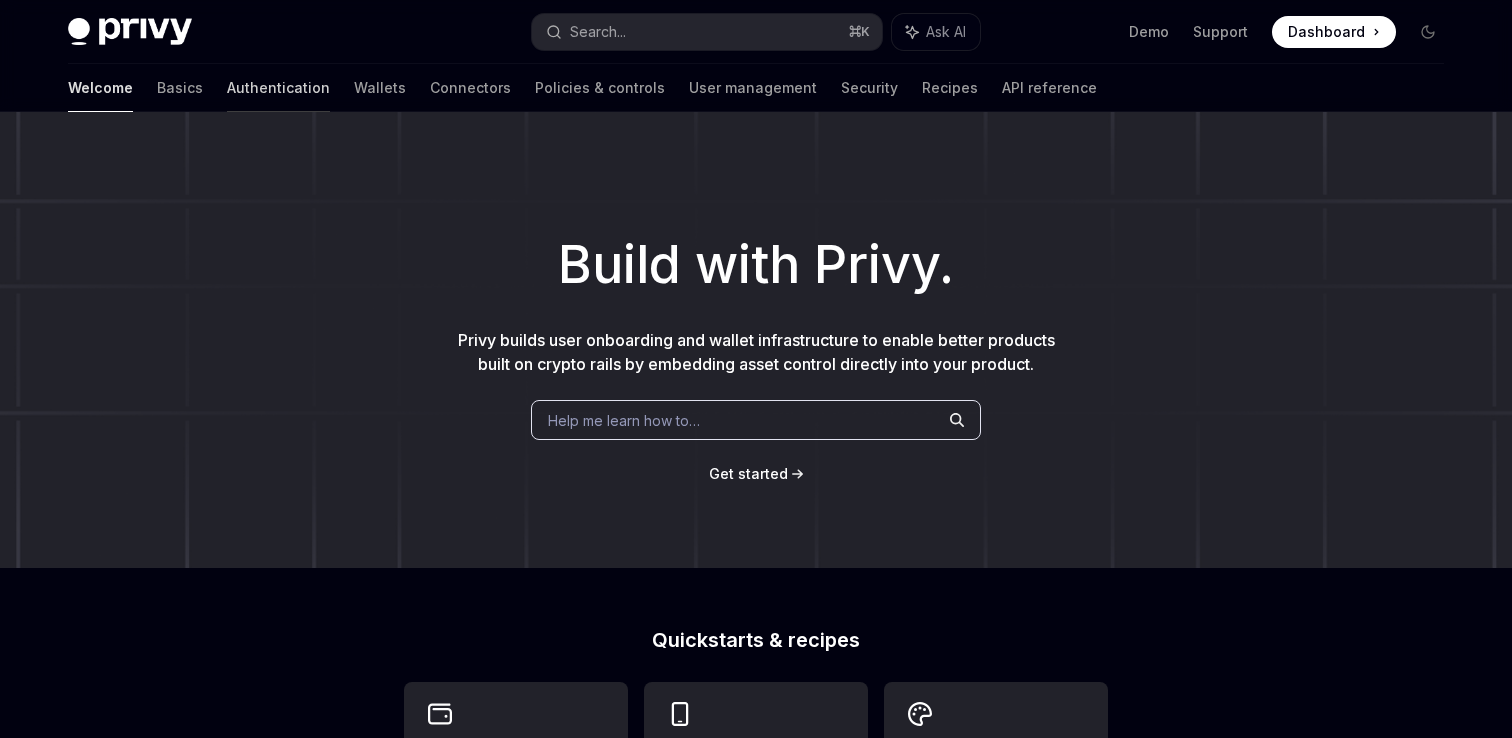 click on "Authentication" at bounding box center [278, 88] 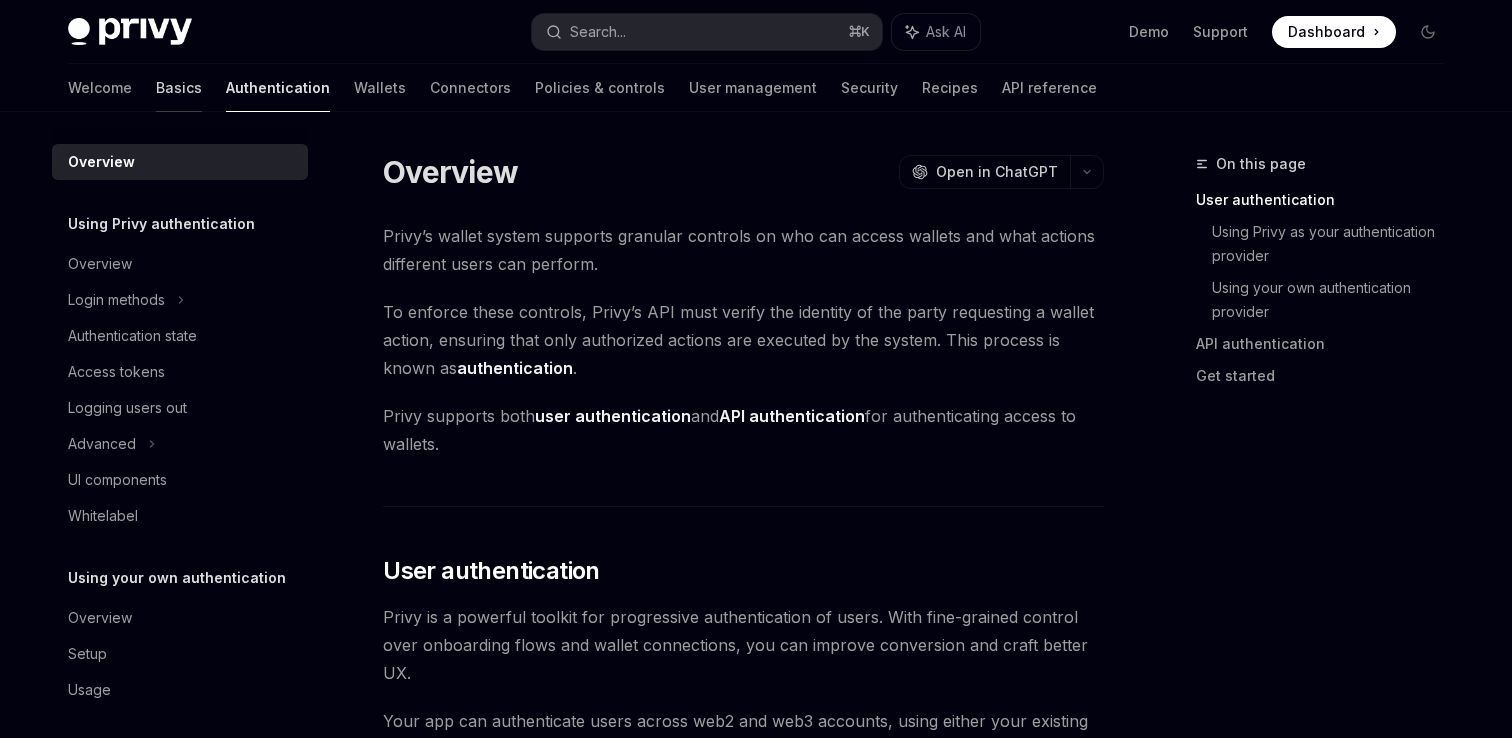 click on "Basics" at bounding box center [179, 88] 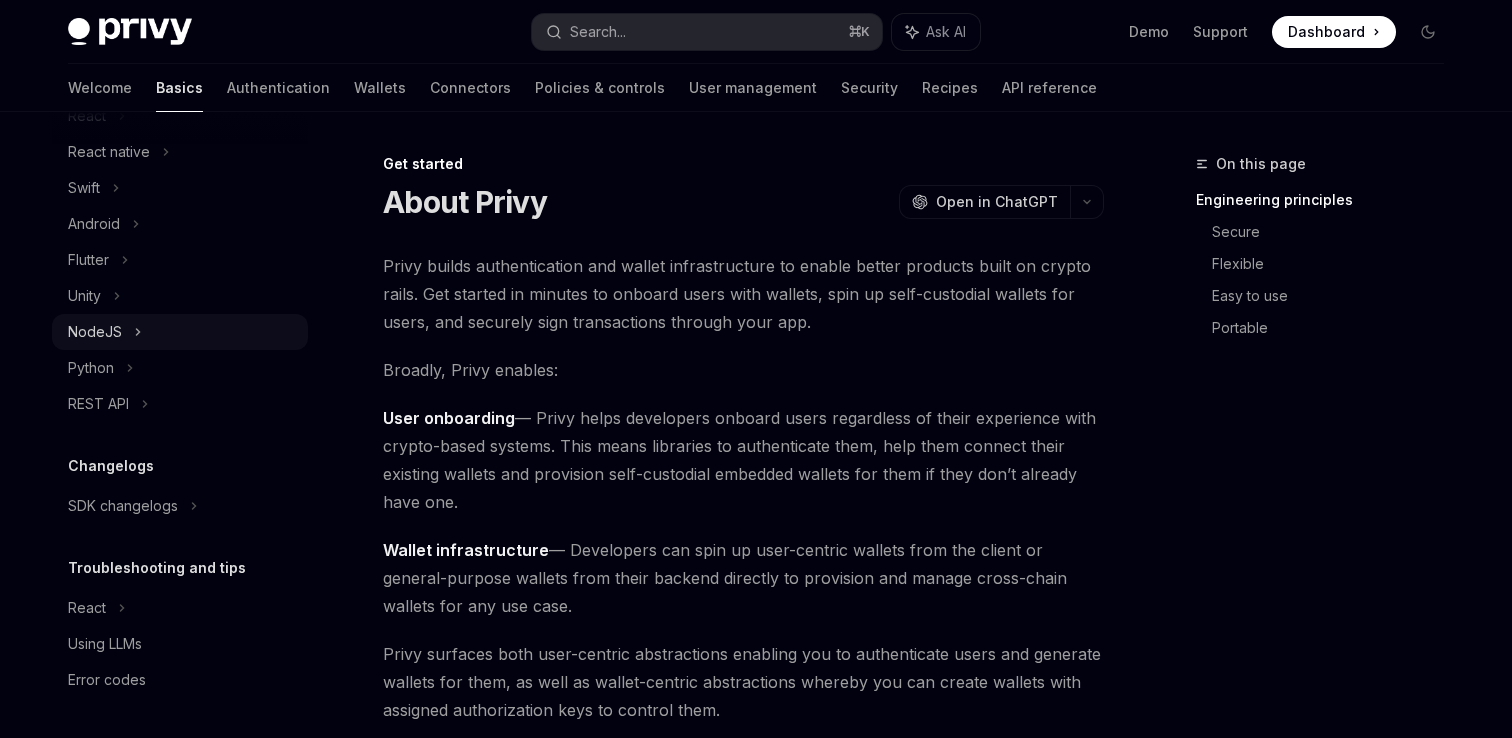 scroll, scrollTop: 31, scrollLeft: 0, axis: vertical 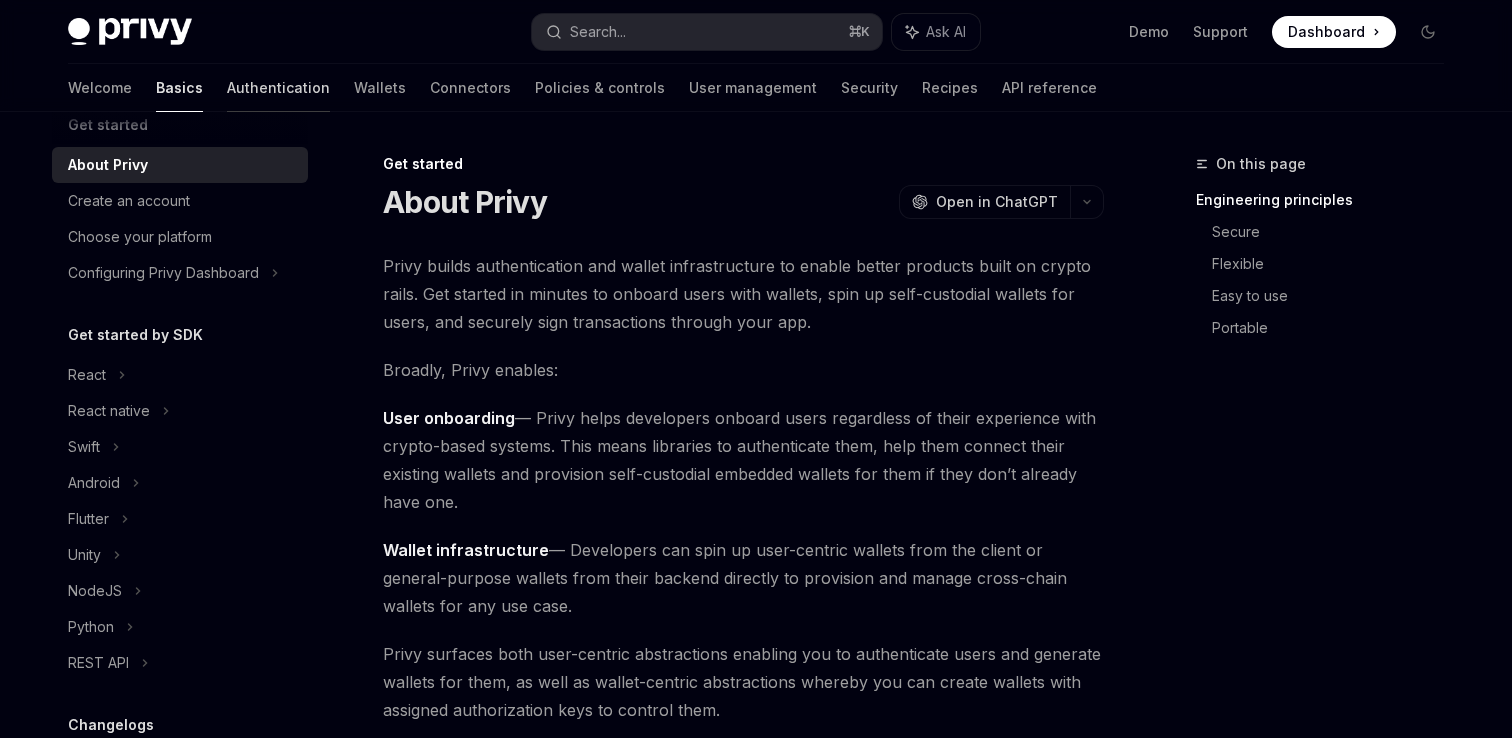 click on "Authentication" at bounding box center [278, 88] 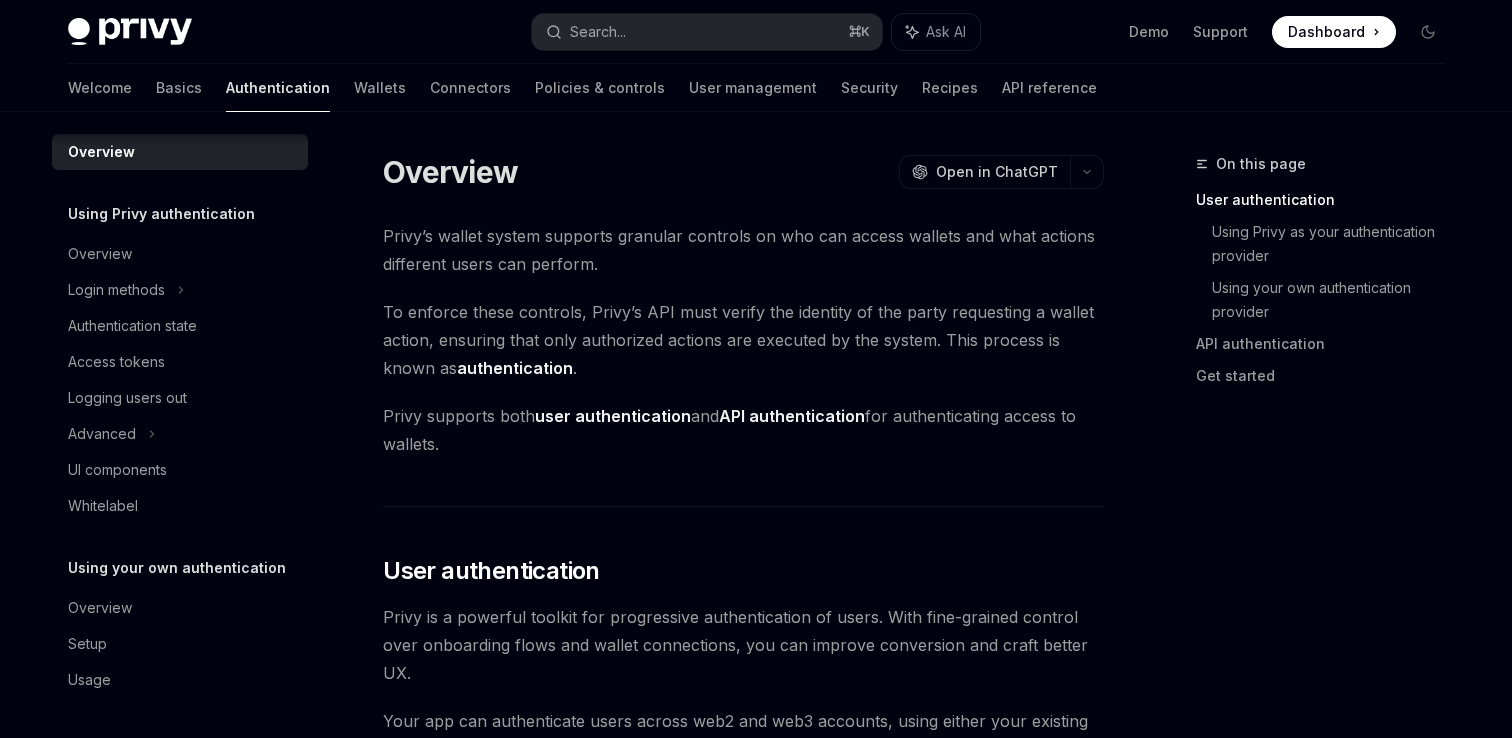 scroll, scrollTop: 10, scrollLeft: 0, axis: vertical 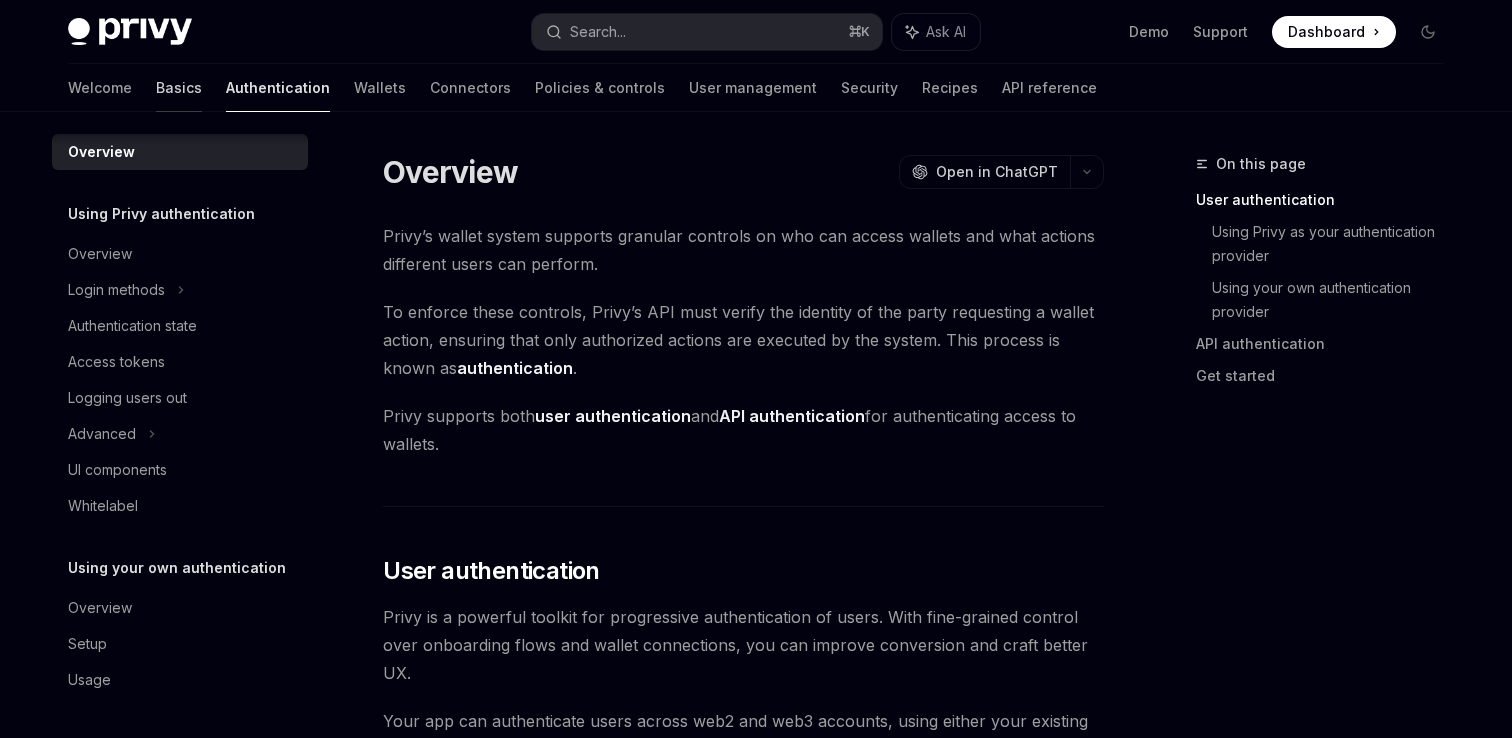 click on "Basics" at bounding box center (179, 88) 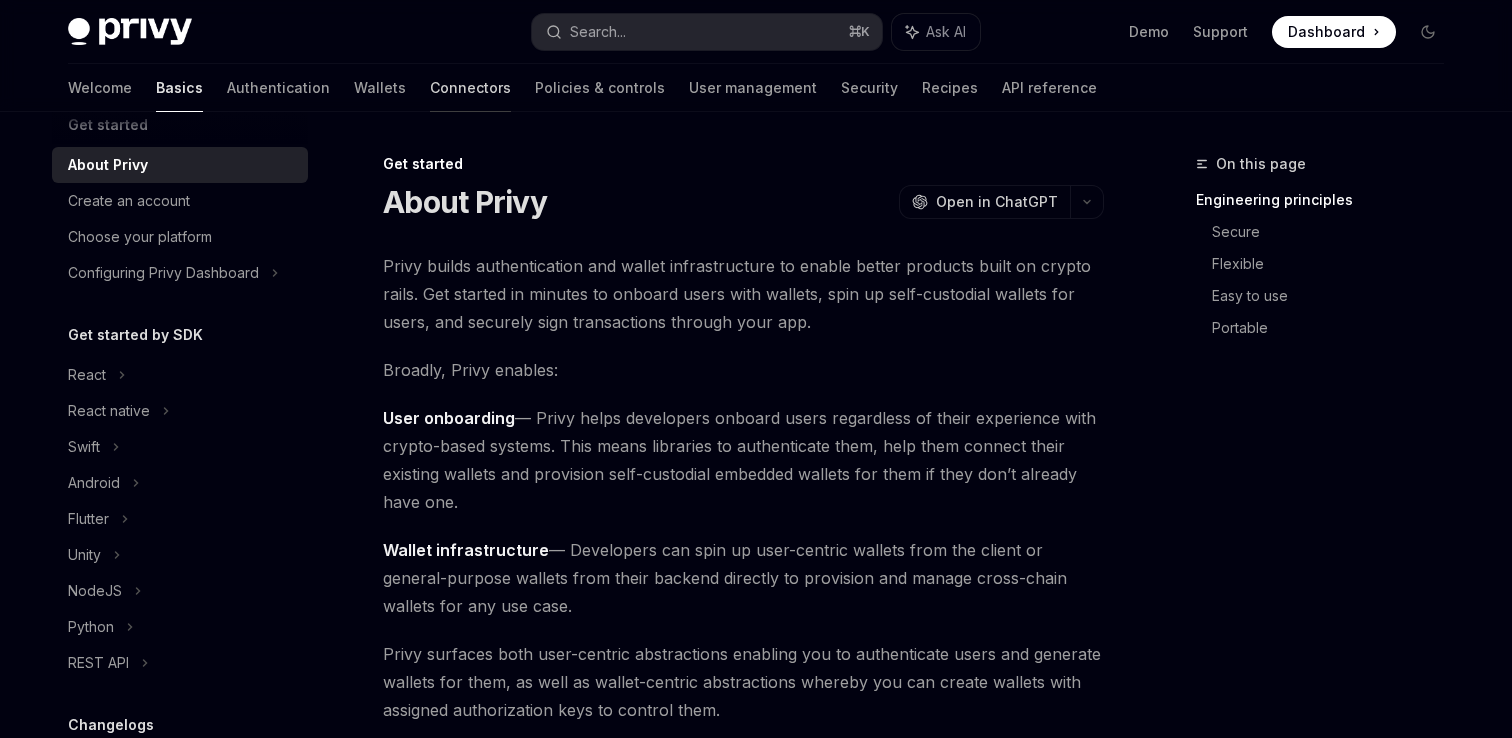 click on "Connectors" at bounding box center [470, 88] 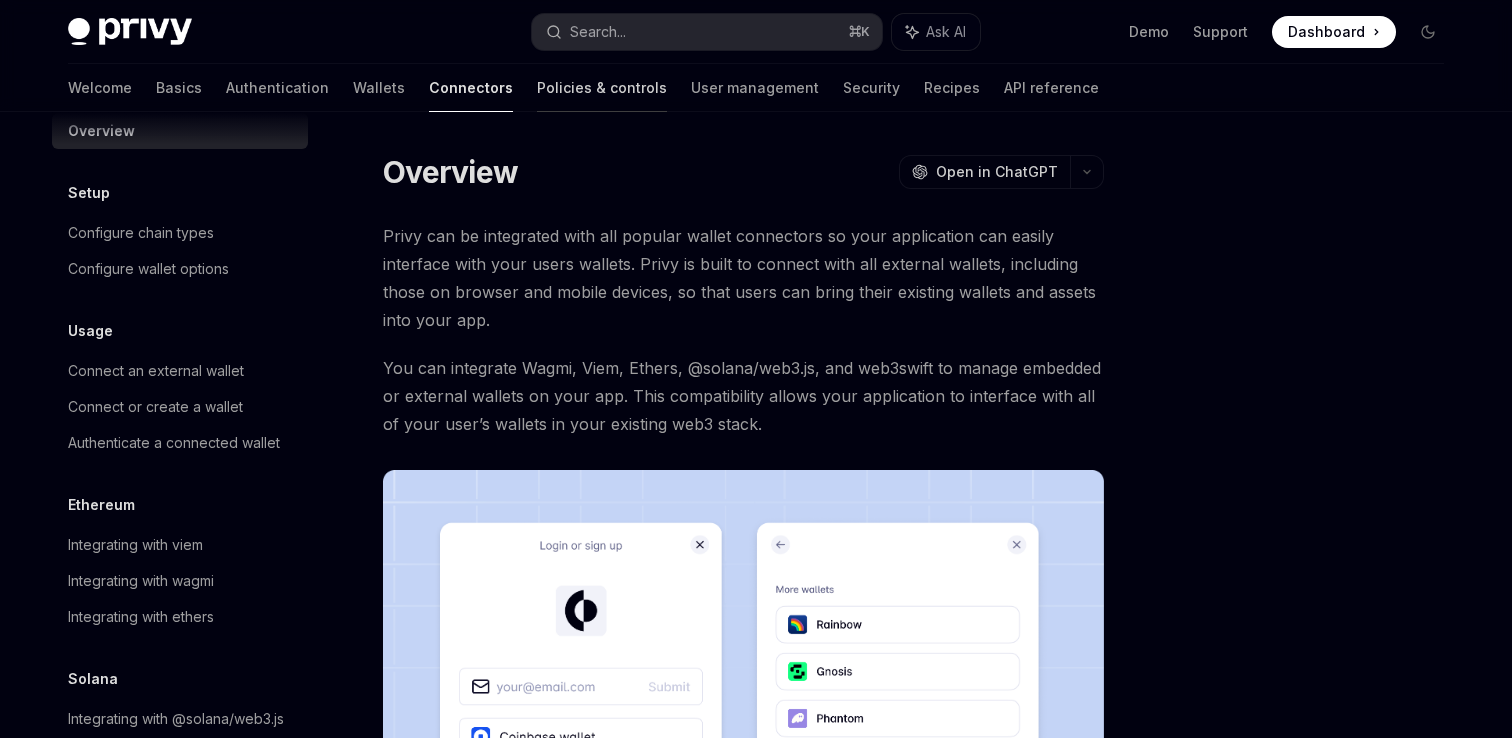 click on "Policies & controls" at bounding box center (602, 88) 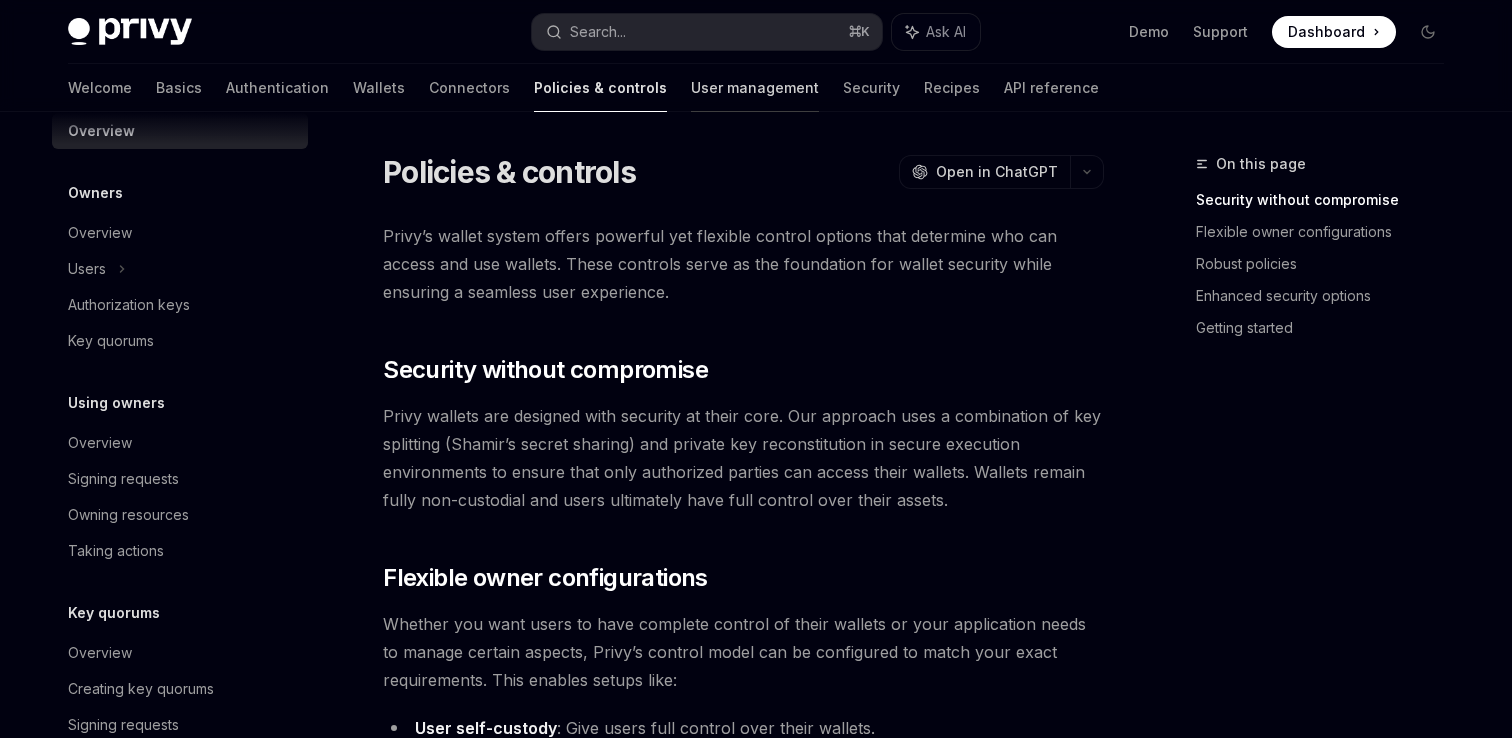 click on "User management" at bounding box center (755, 88) 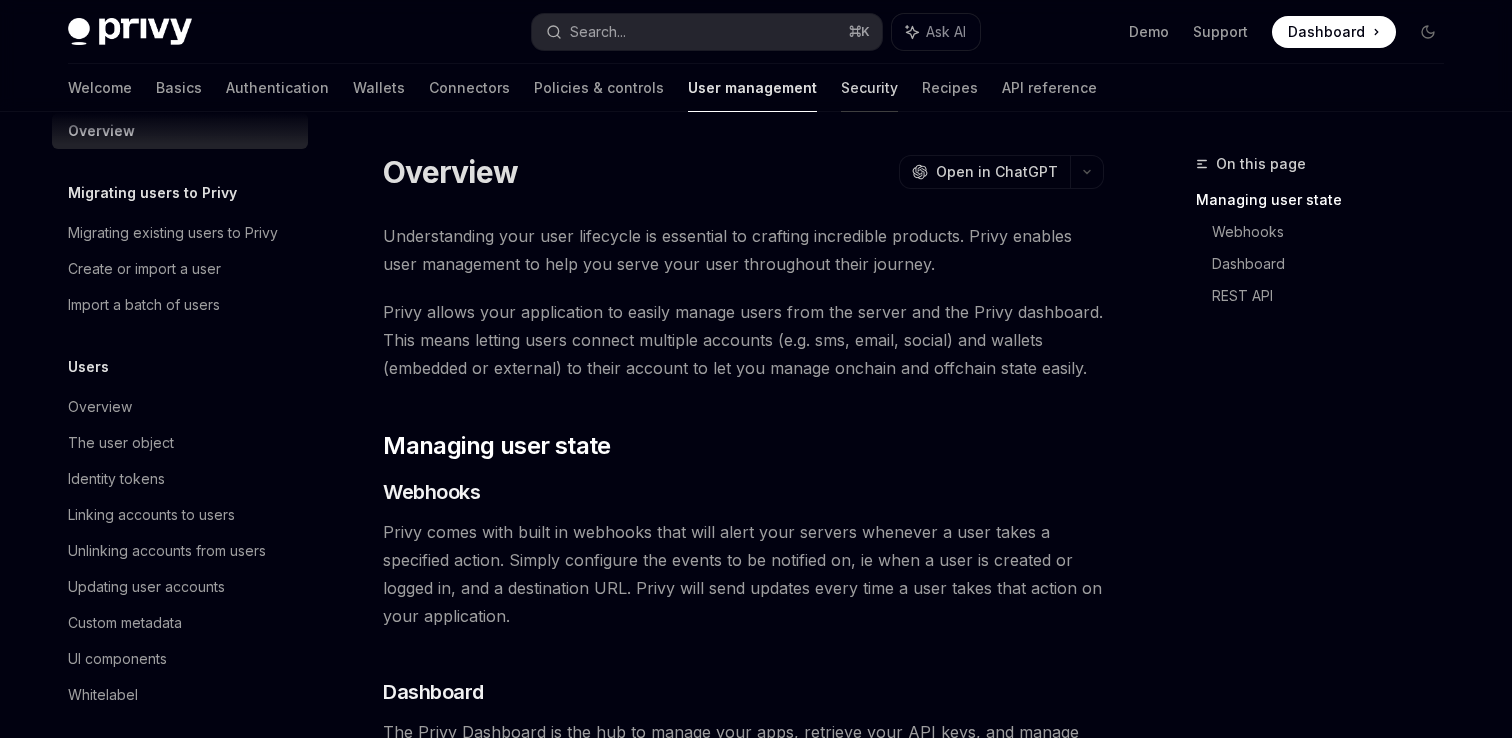 click on "Security" at bounding box center [869, 88] 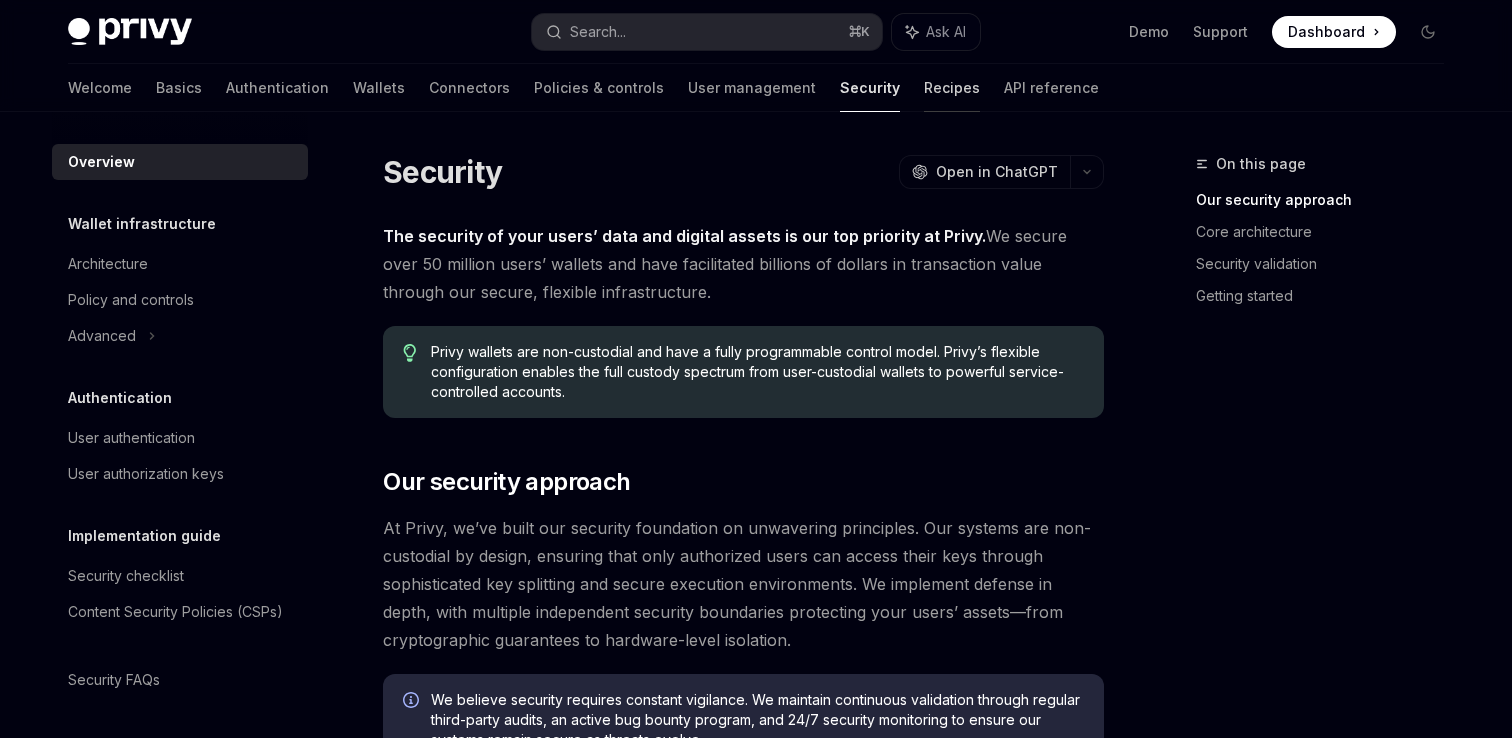 click on "Recipes" at bounding box center [952, 88] 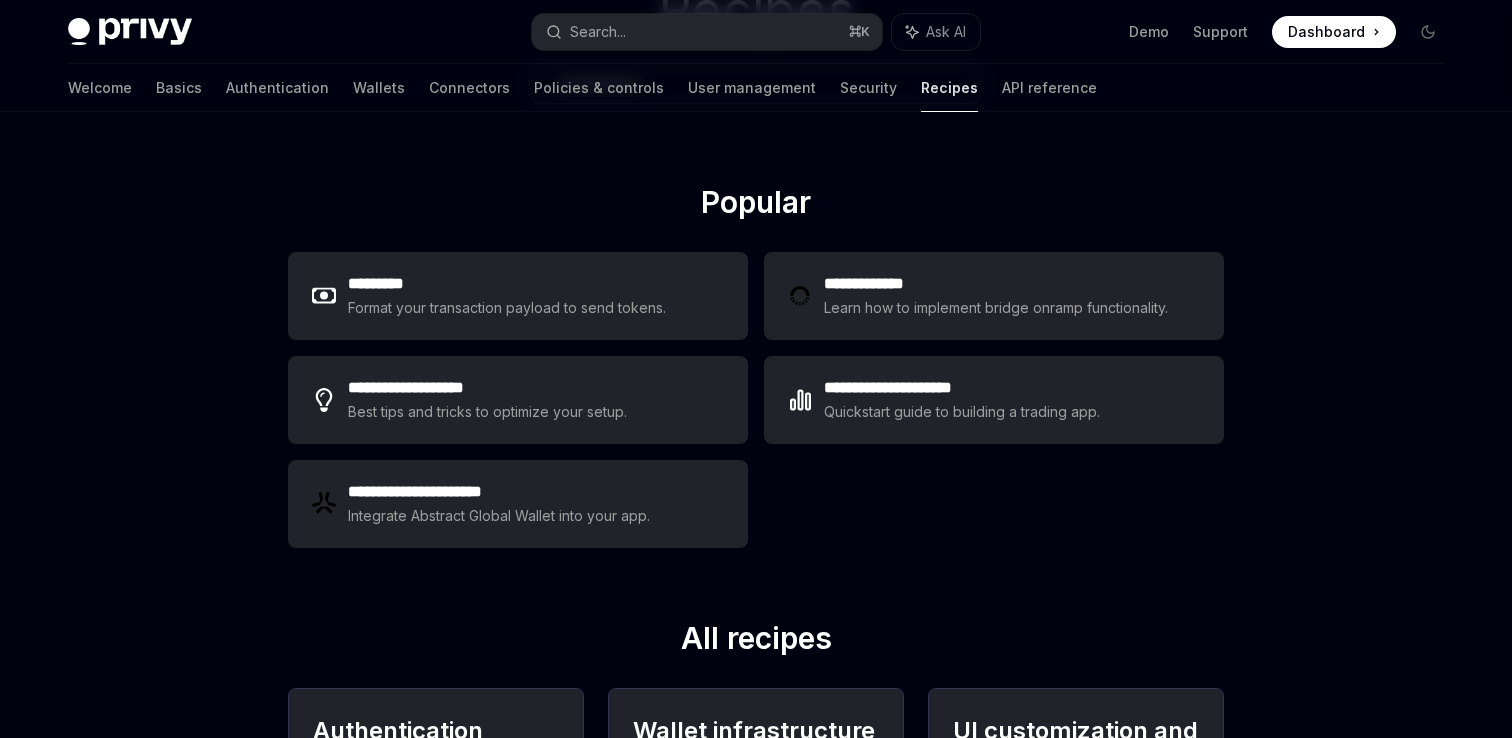 scroll, scrollTop: 182, scrollLeft: 0, axis: vertical 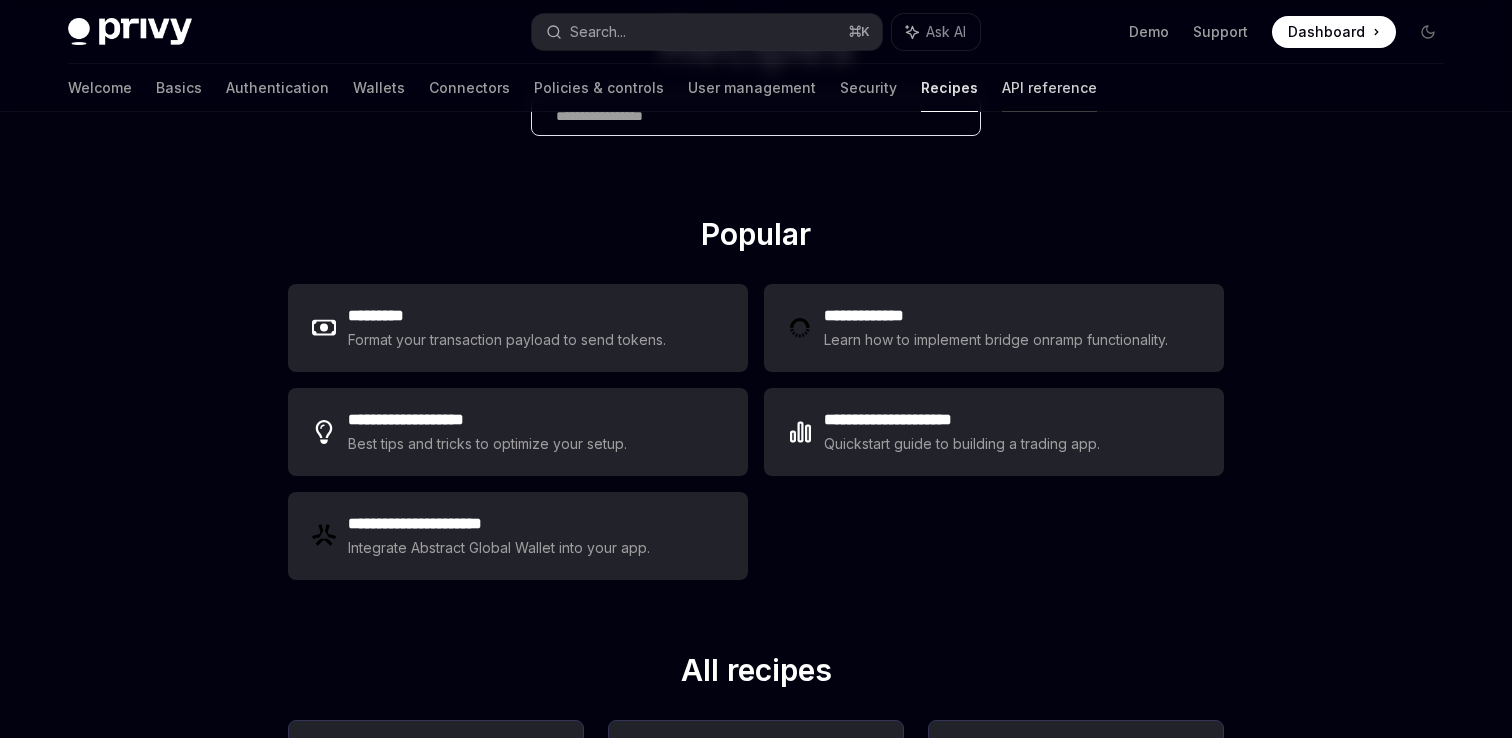 click on "API reference" at bounding box center (1049, 88) 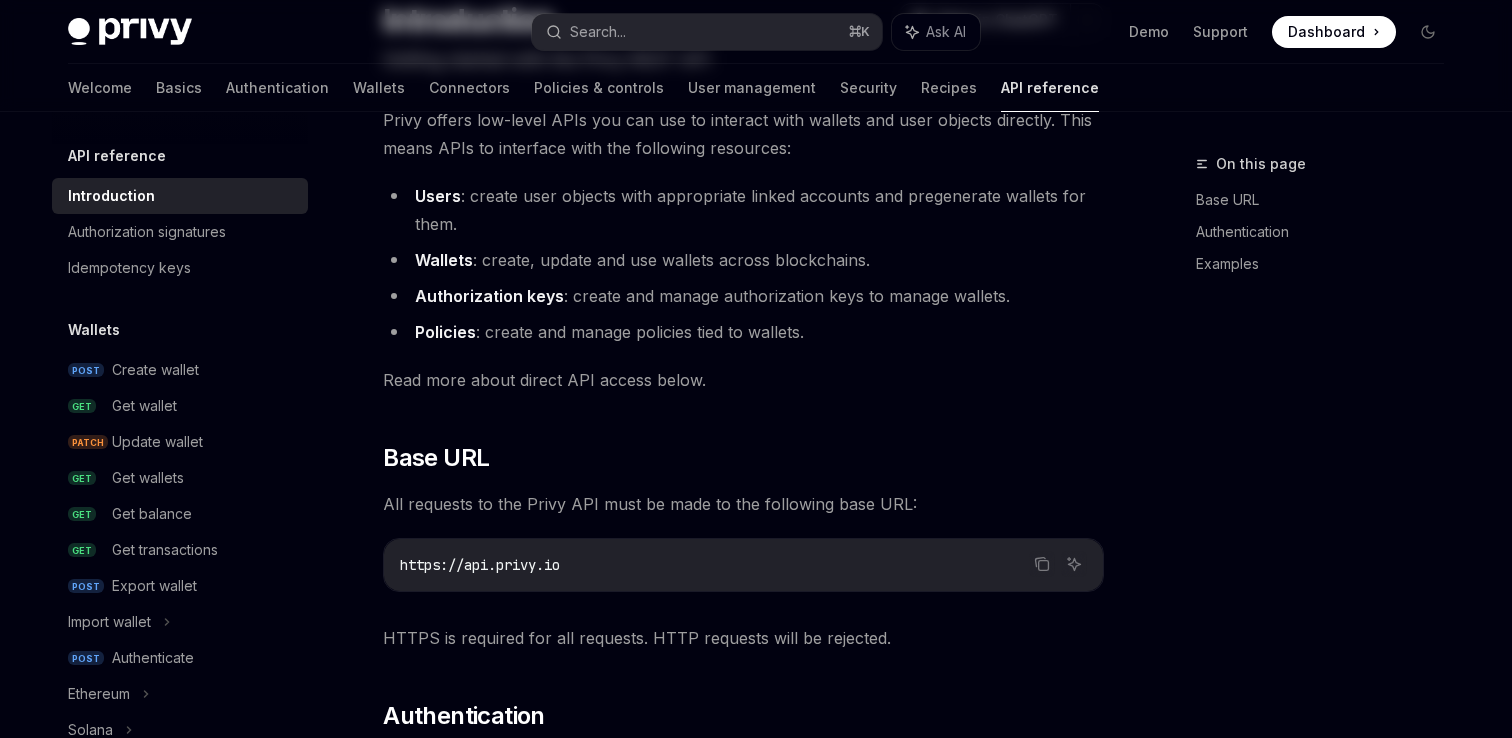 scroll, scrollTop: 0, scrollLeft: 0, axis: both 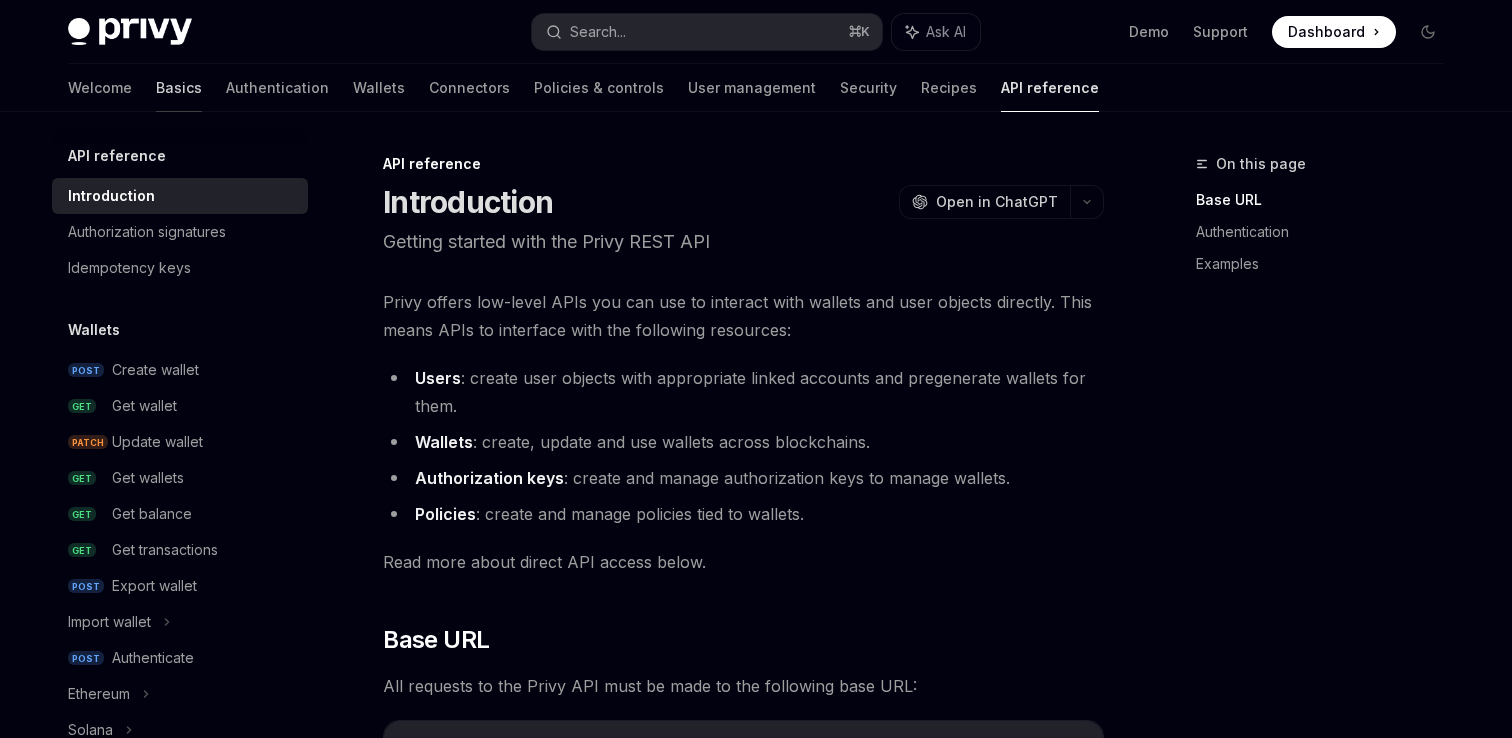 click on "Basics" at bounding box center [179, 88] 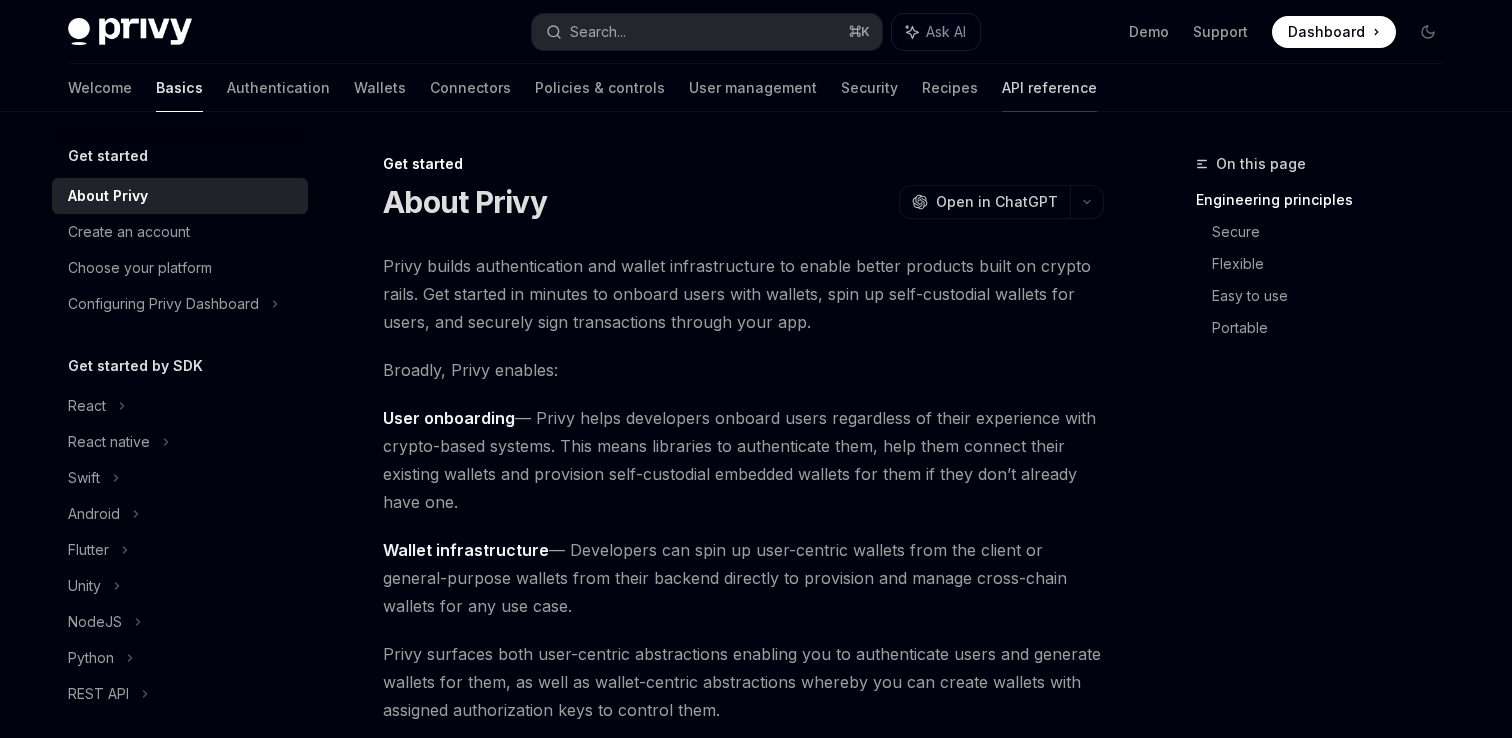 click on "API reference" at bounding box center [1049, 88] 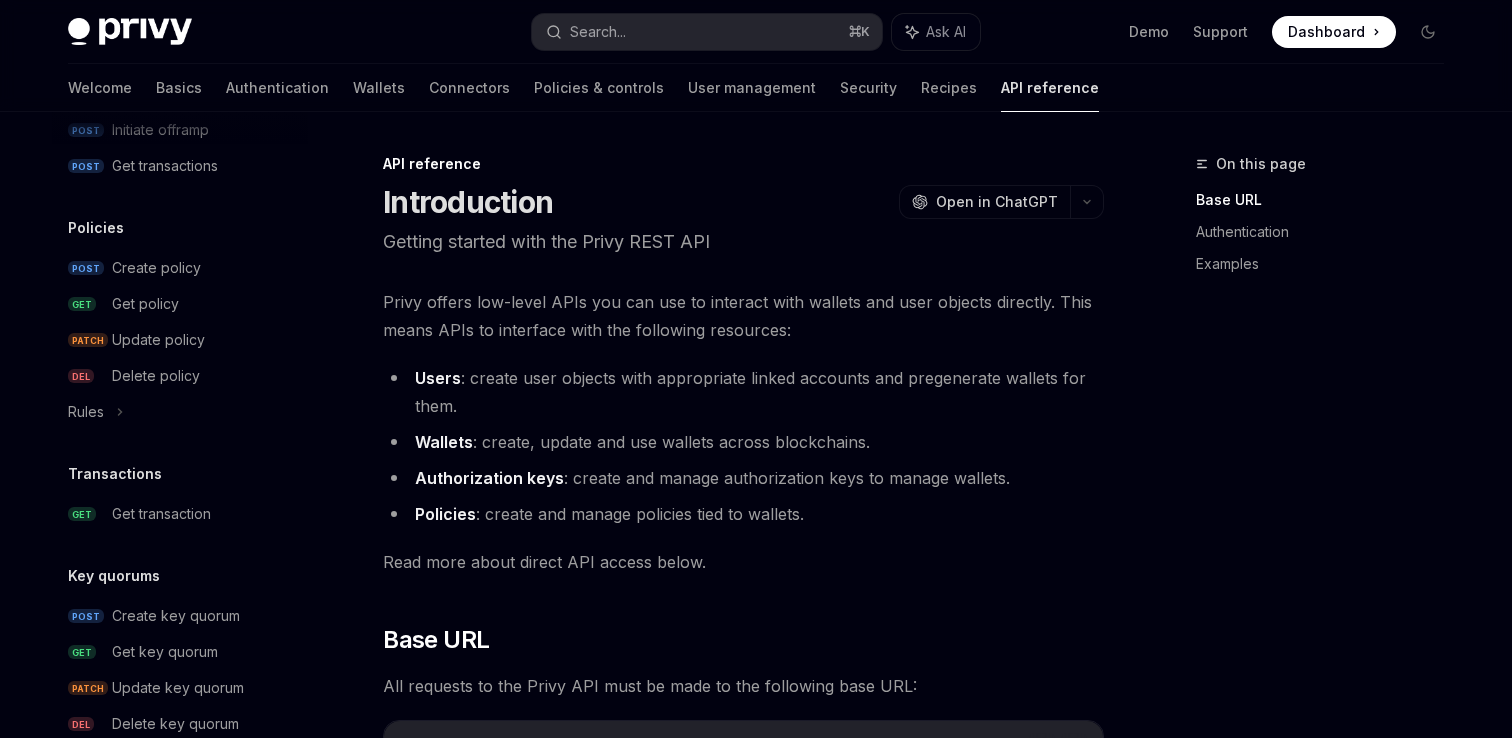 scroll, scrollTop: 0, scrollLeft: 0, axis: both 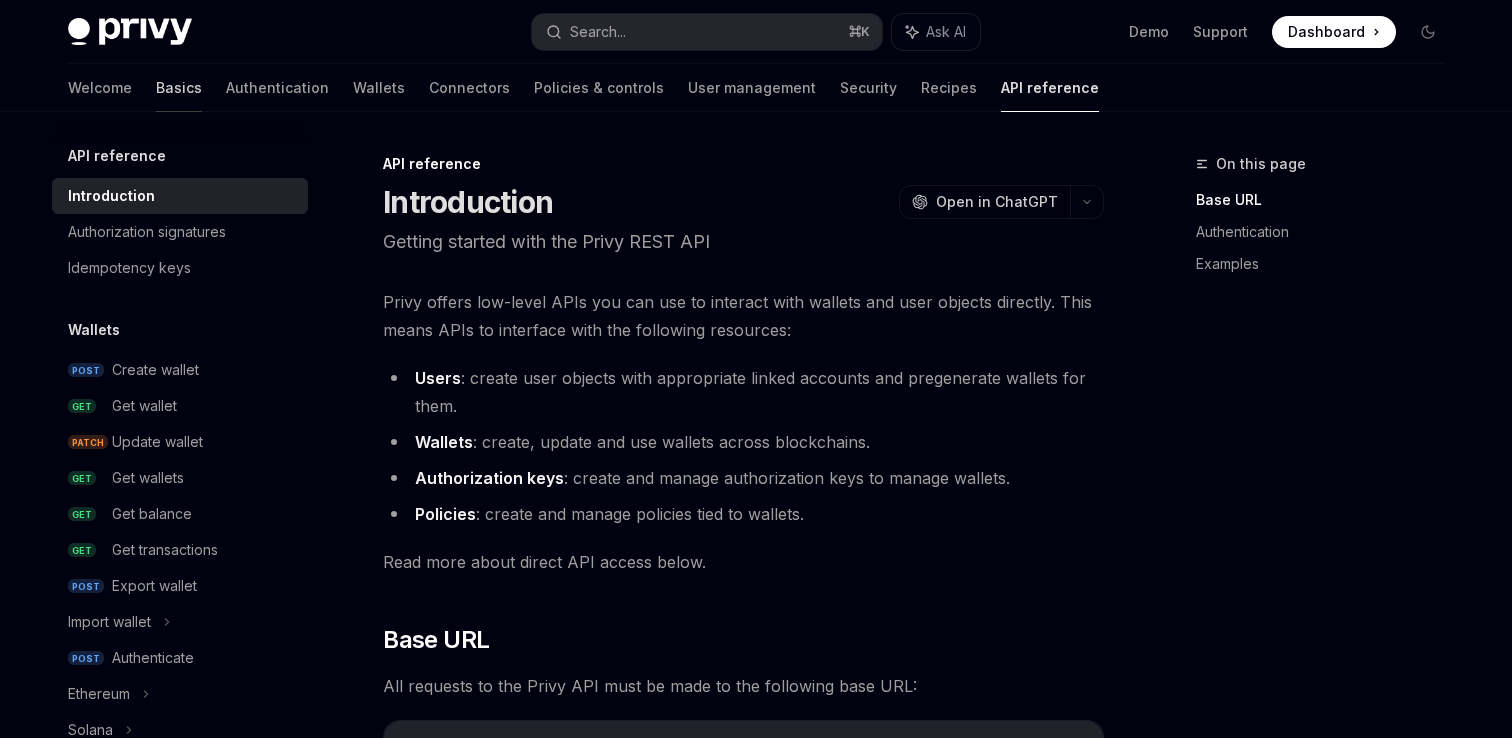 click on "Basics" at bounding box center [179, 88] 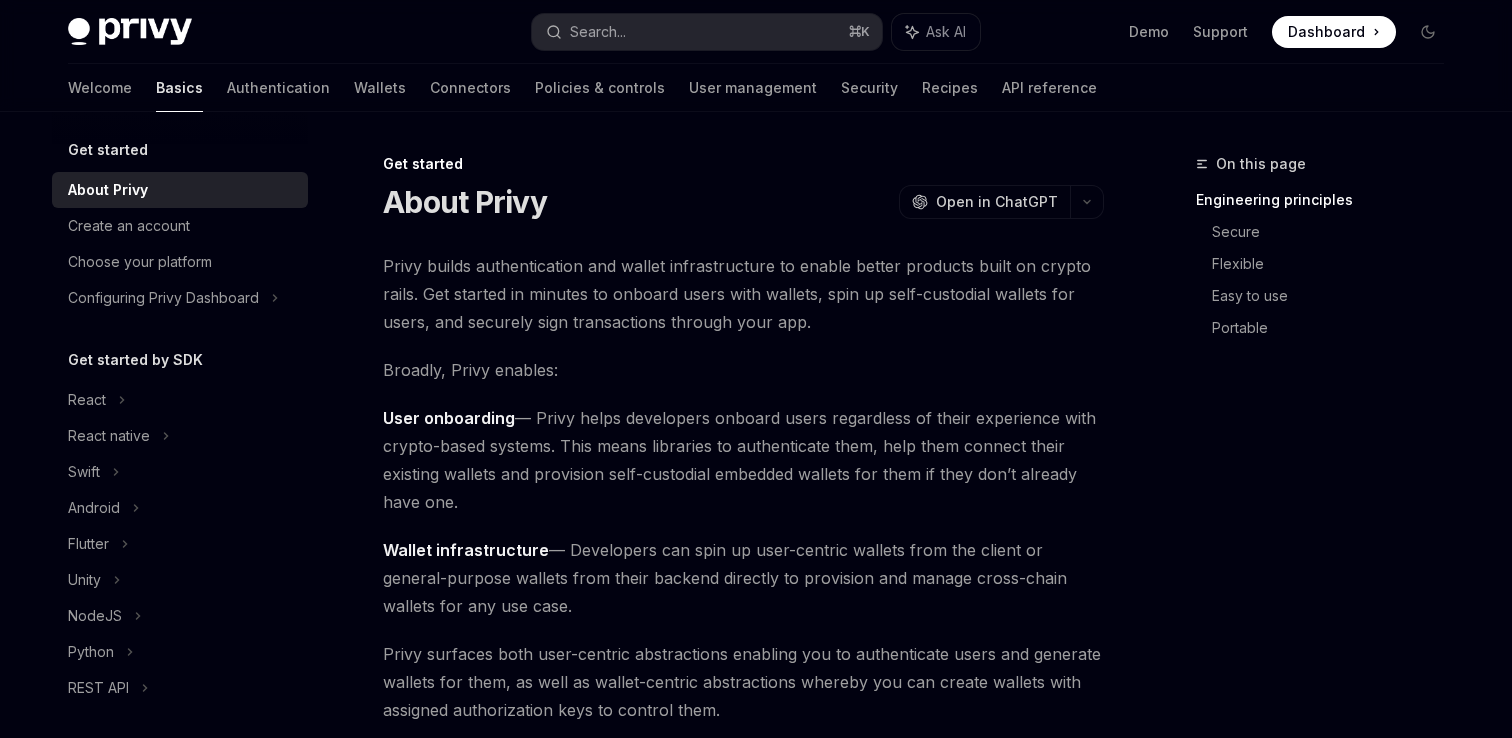 scroll, scrollTop: 0, scrollLeft: 0, axis: both 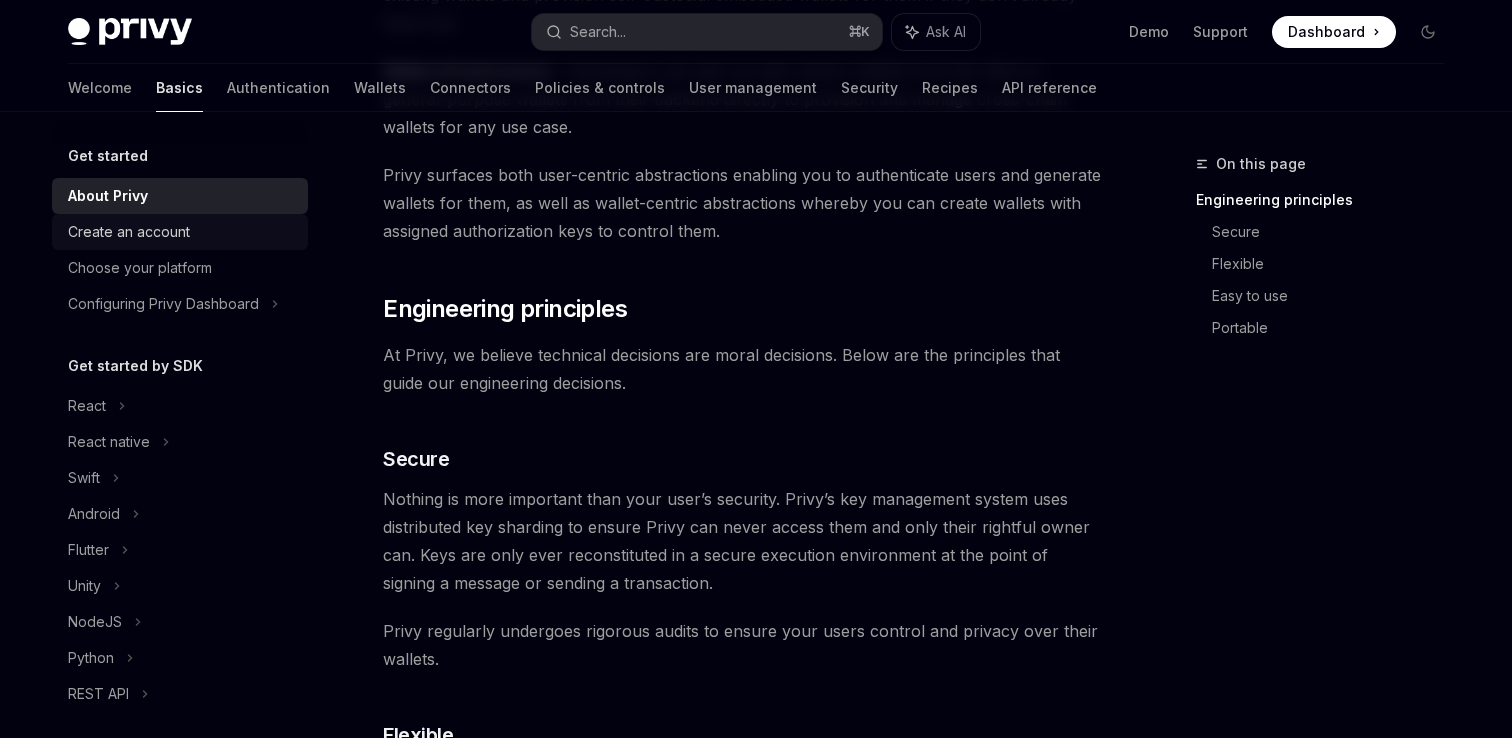 click on "Create an account" at bounding box center (129, 232) 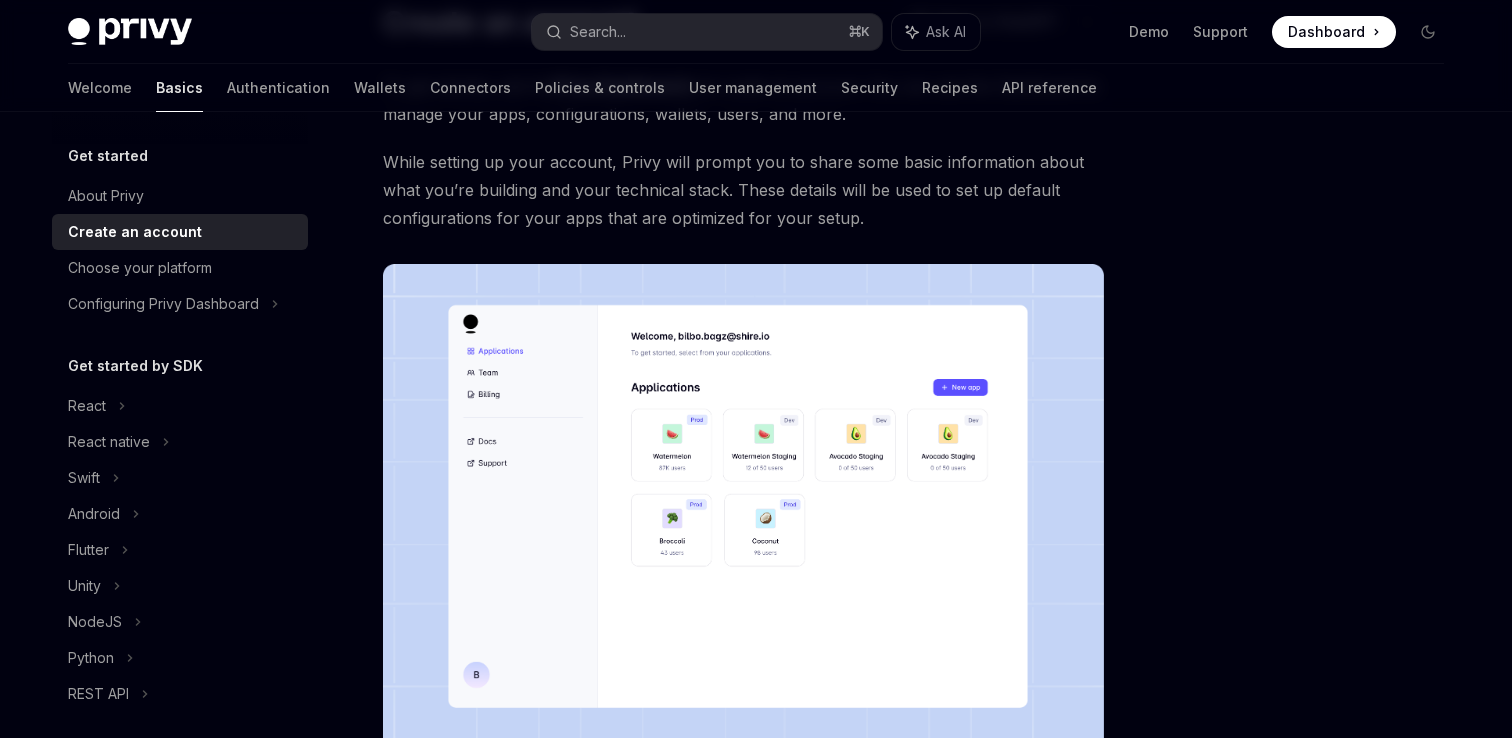 scroll, scrollTop: 0, scrollLeft: 0, axis: both 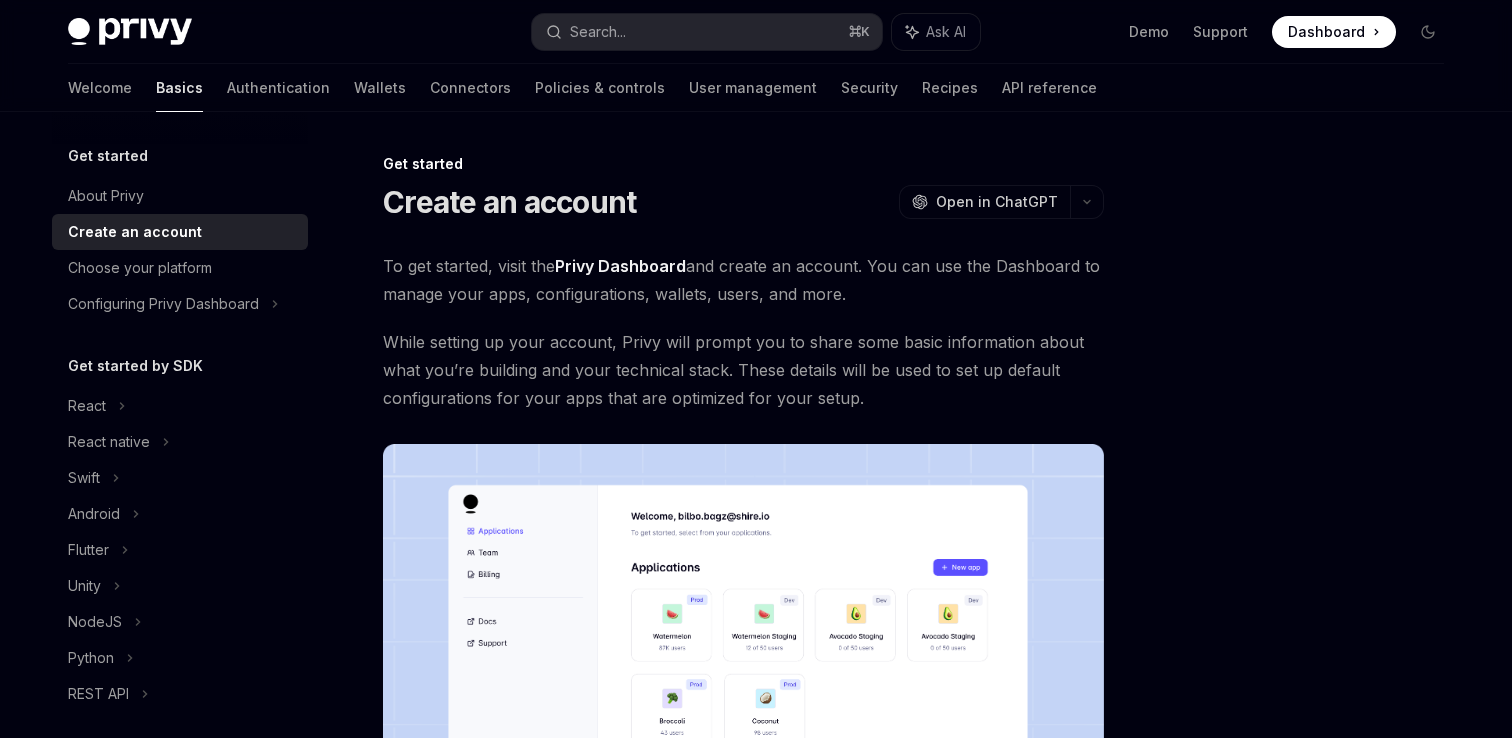 click at bounding box center [743, 701] 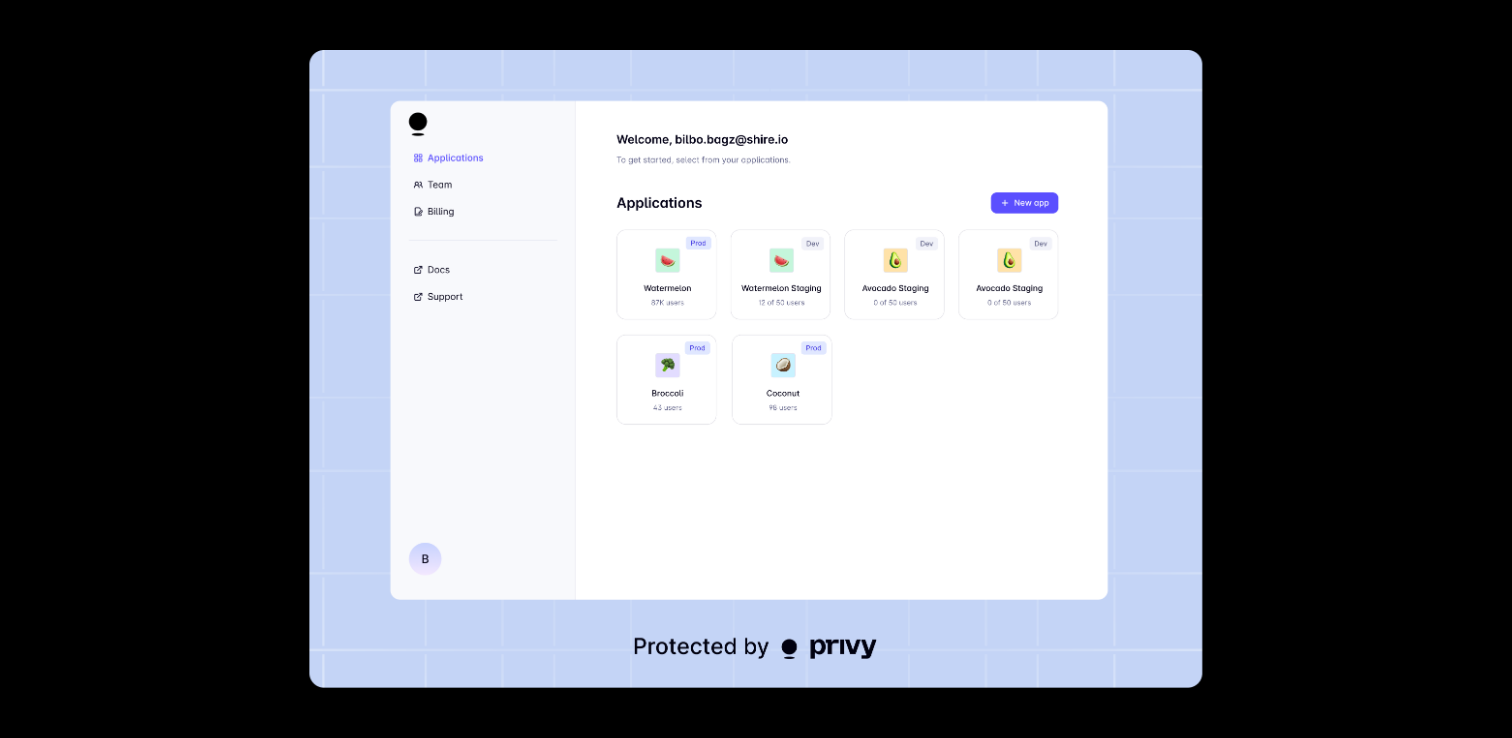 click at bounding box center (756, 369) 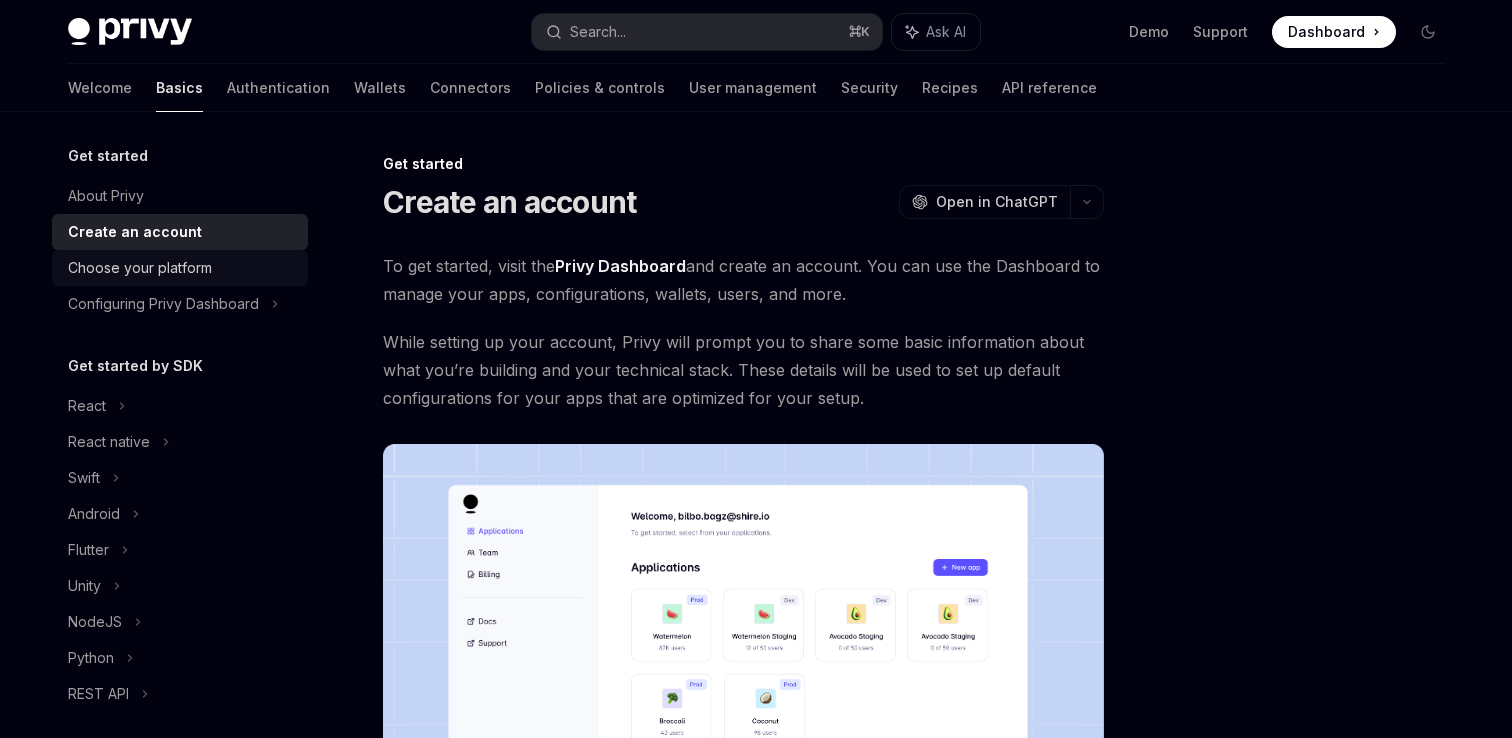 click on "Choose your platform" at bounding box center (140, 268) 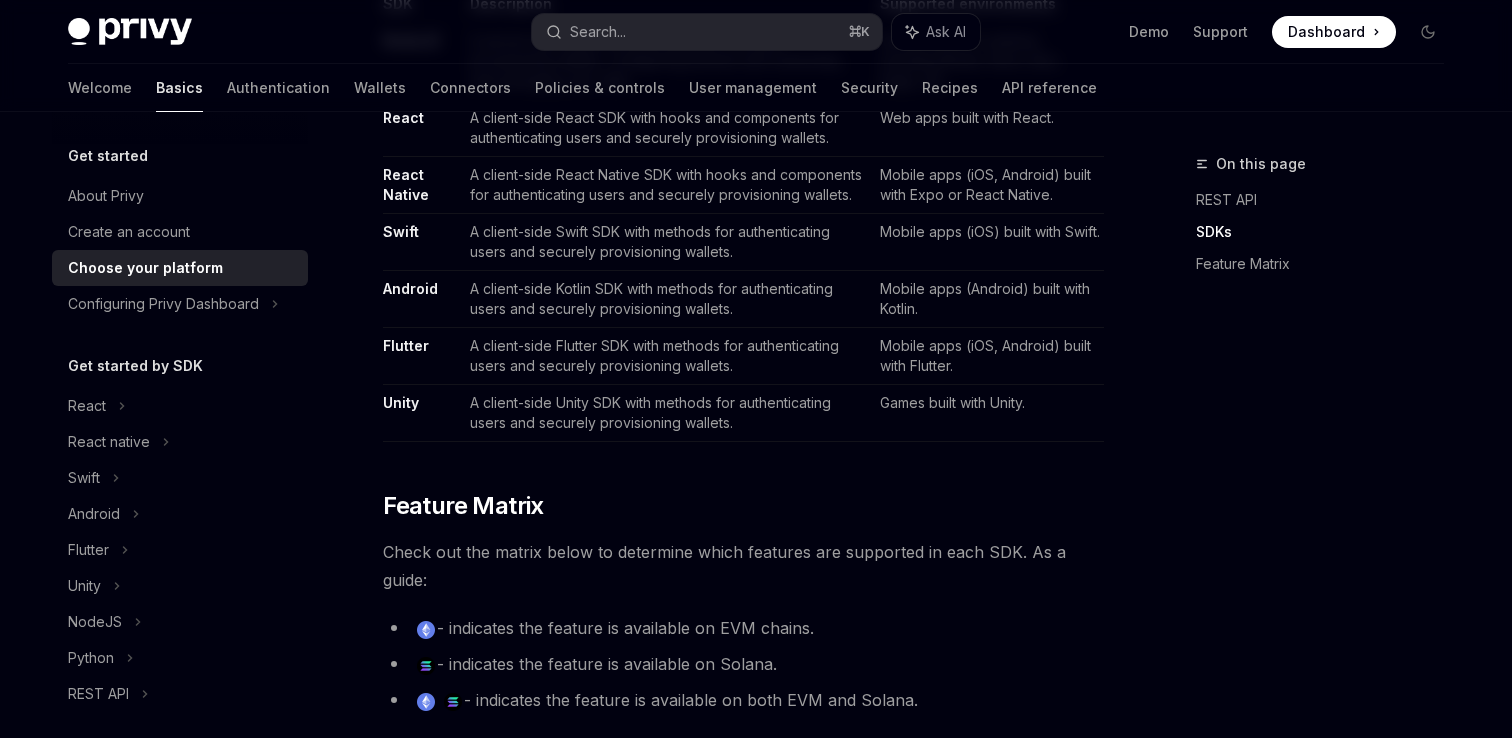 scroll, scrollTop: 906, scrollLeft: 0, axis: vertical 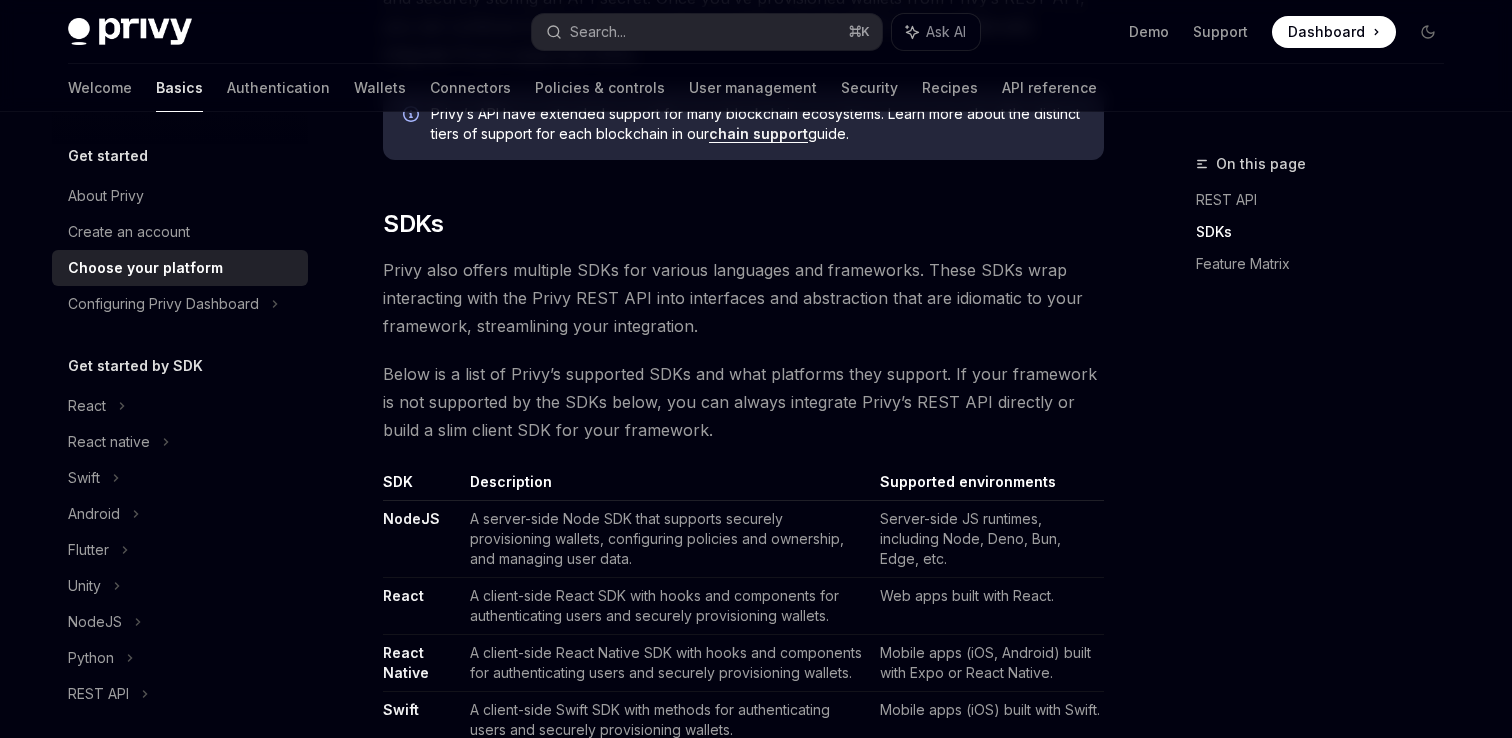 click on "NodeJS" at bounding box center [411, 519] 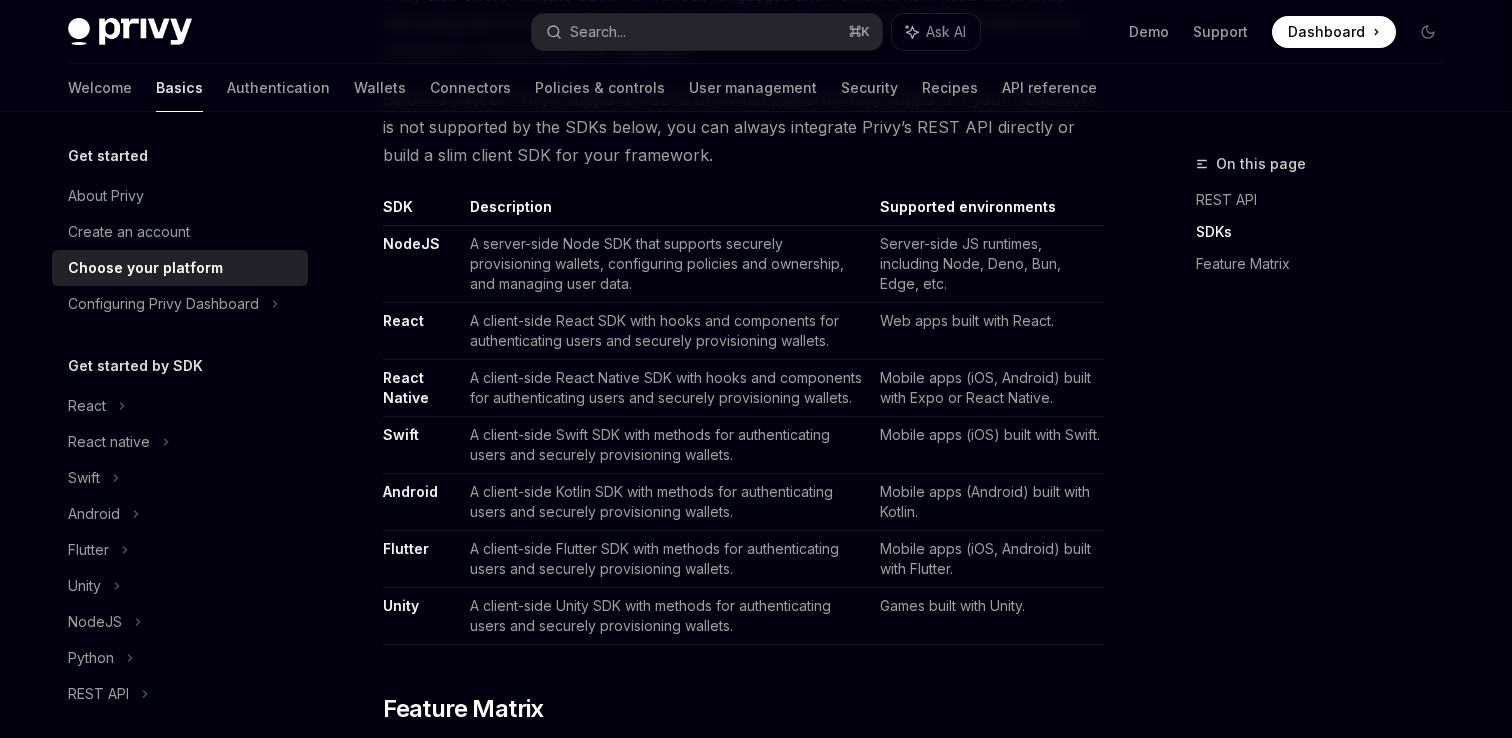 scroll, scrollTop: 1187, scrollLeft: 0, axis: vertical 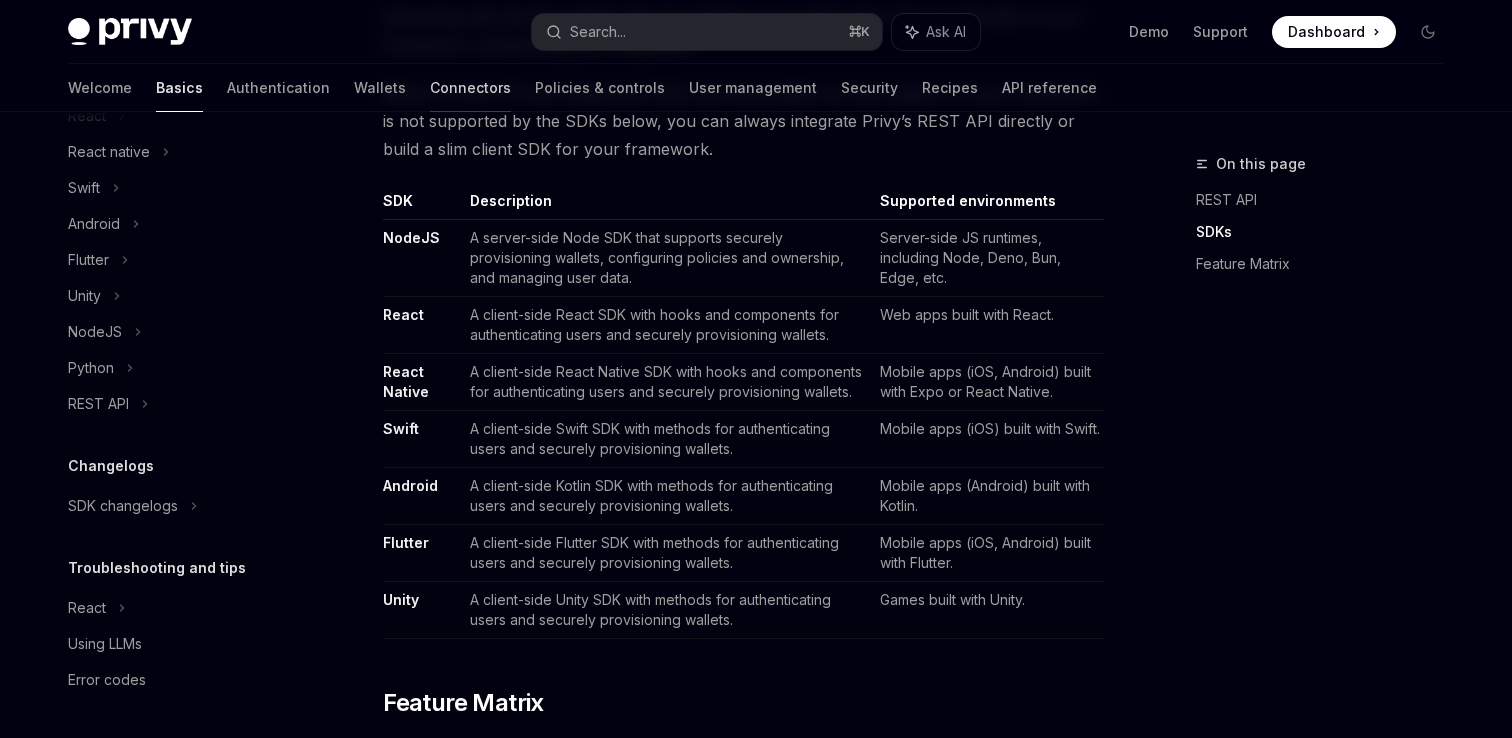 click on "Connectors" at bounding box center [470, 88] 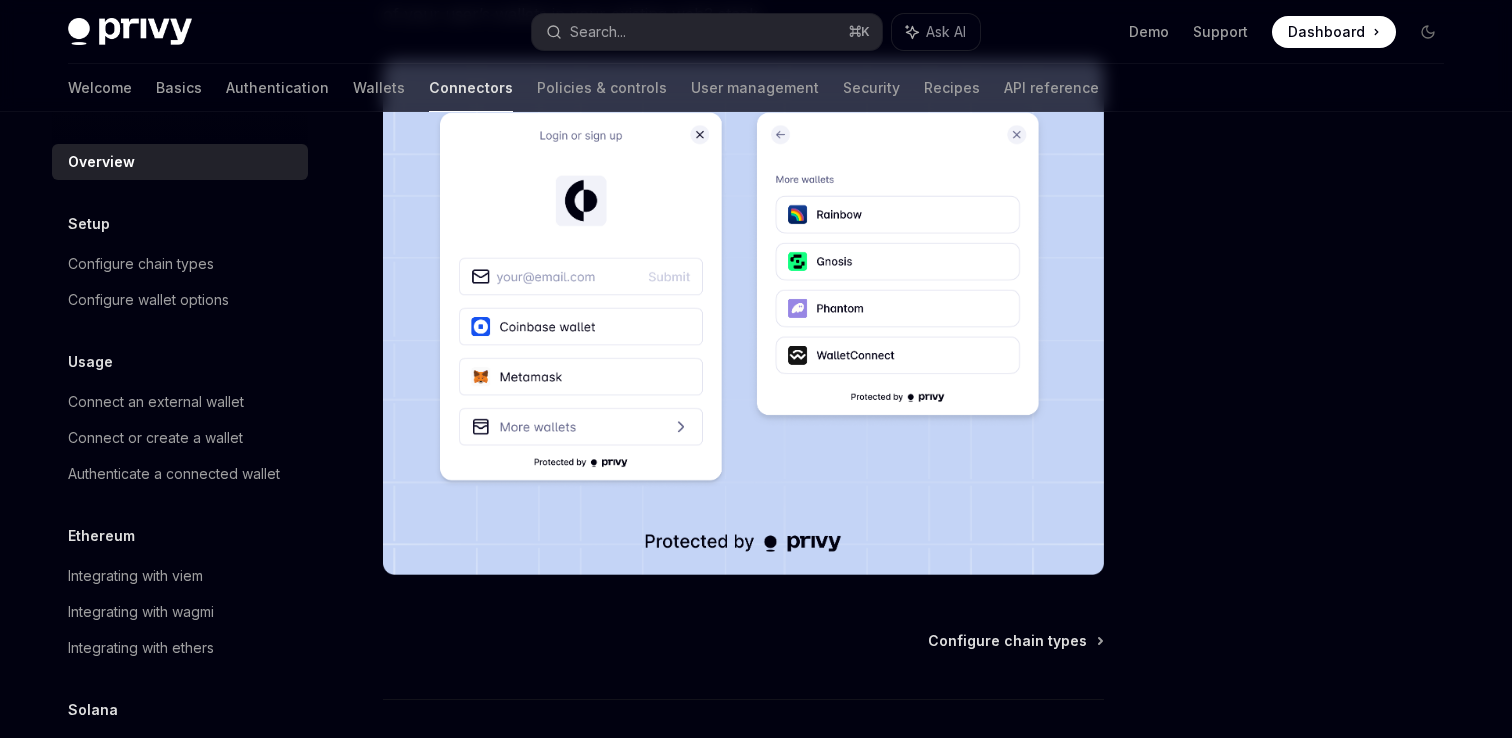 scroll, scrollTop: 432, scrollLeft: 0, axis: vertical 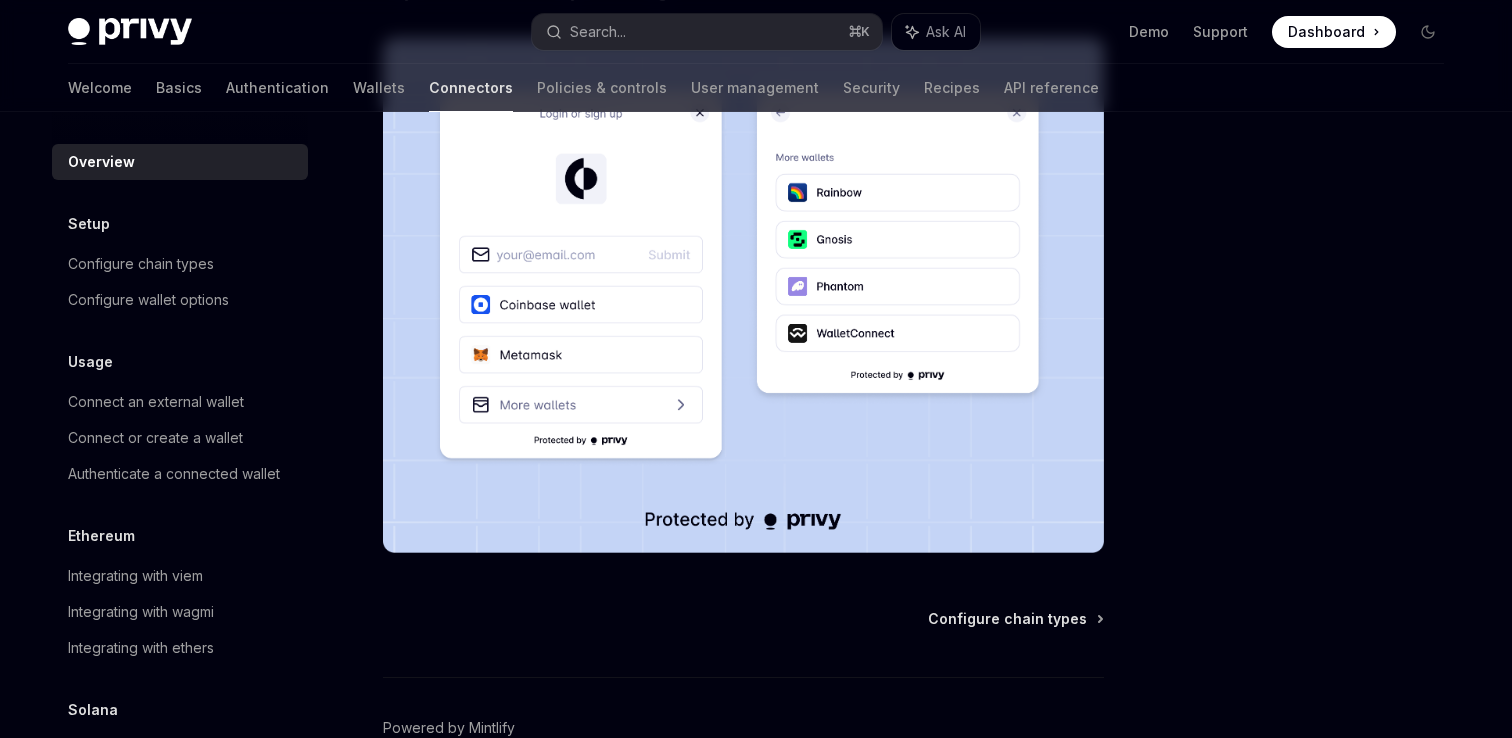 click at bounding box center (743, 295) 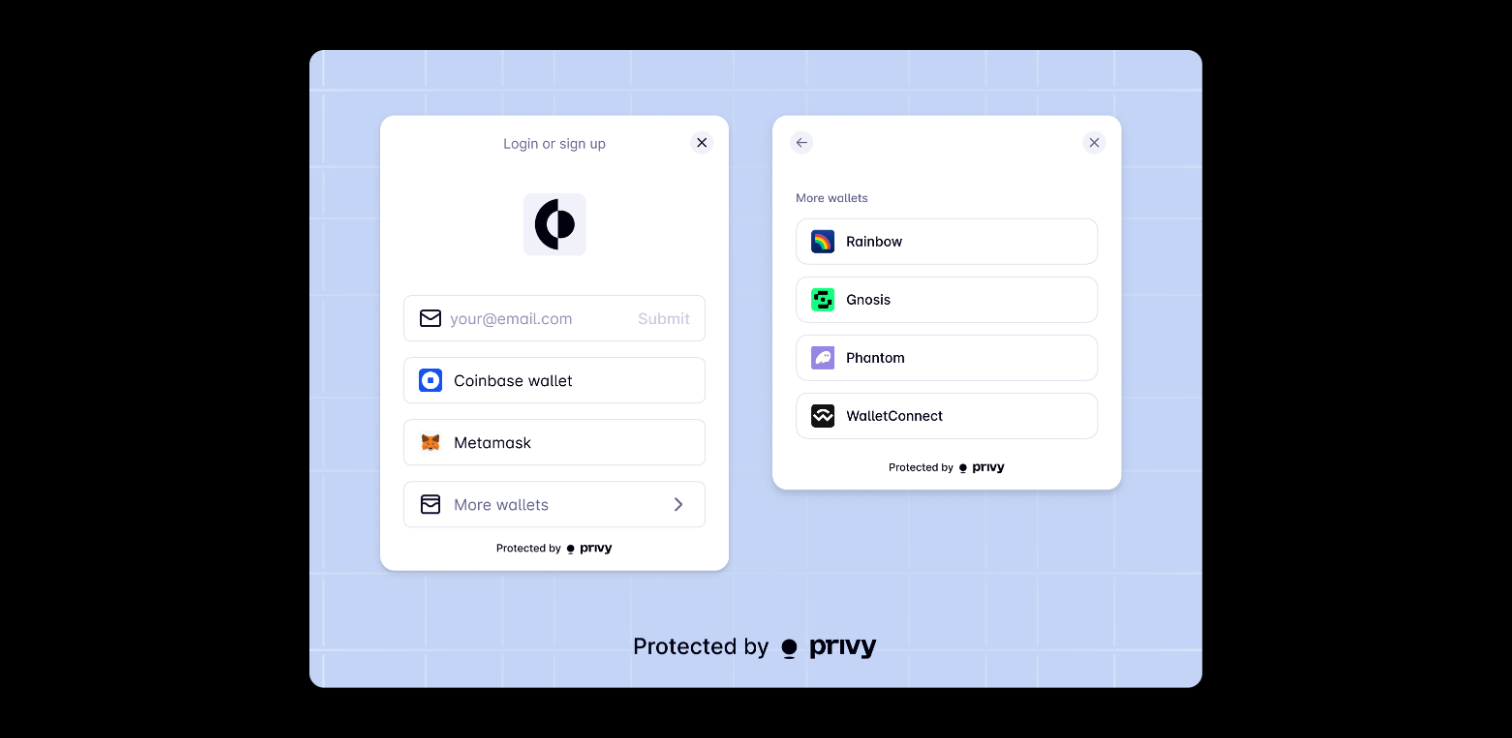 click at bounding box center (756, 369) 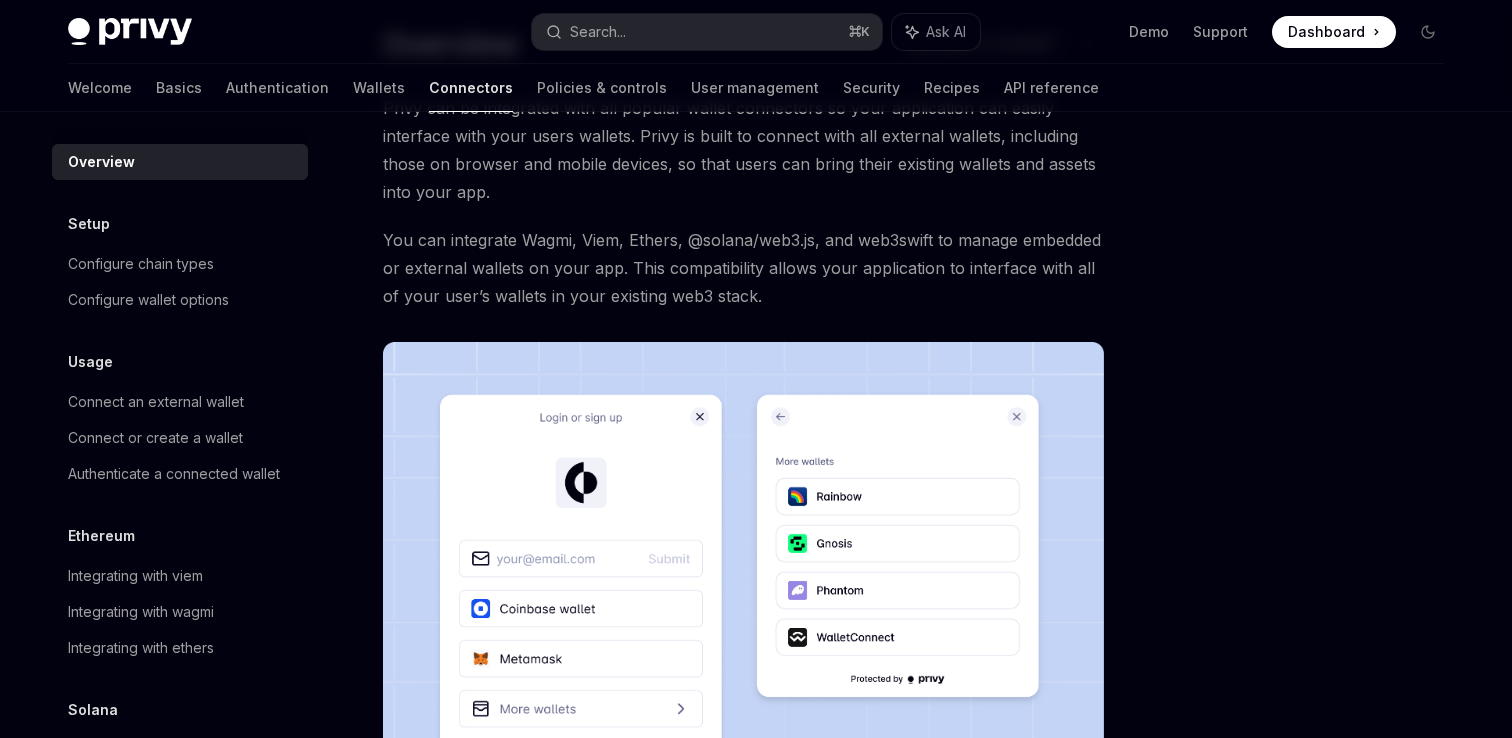 scroll, scrollTop: 130, scrollLeft: 0, axis: vertical 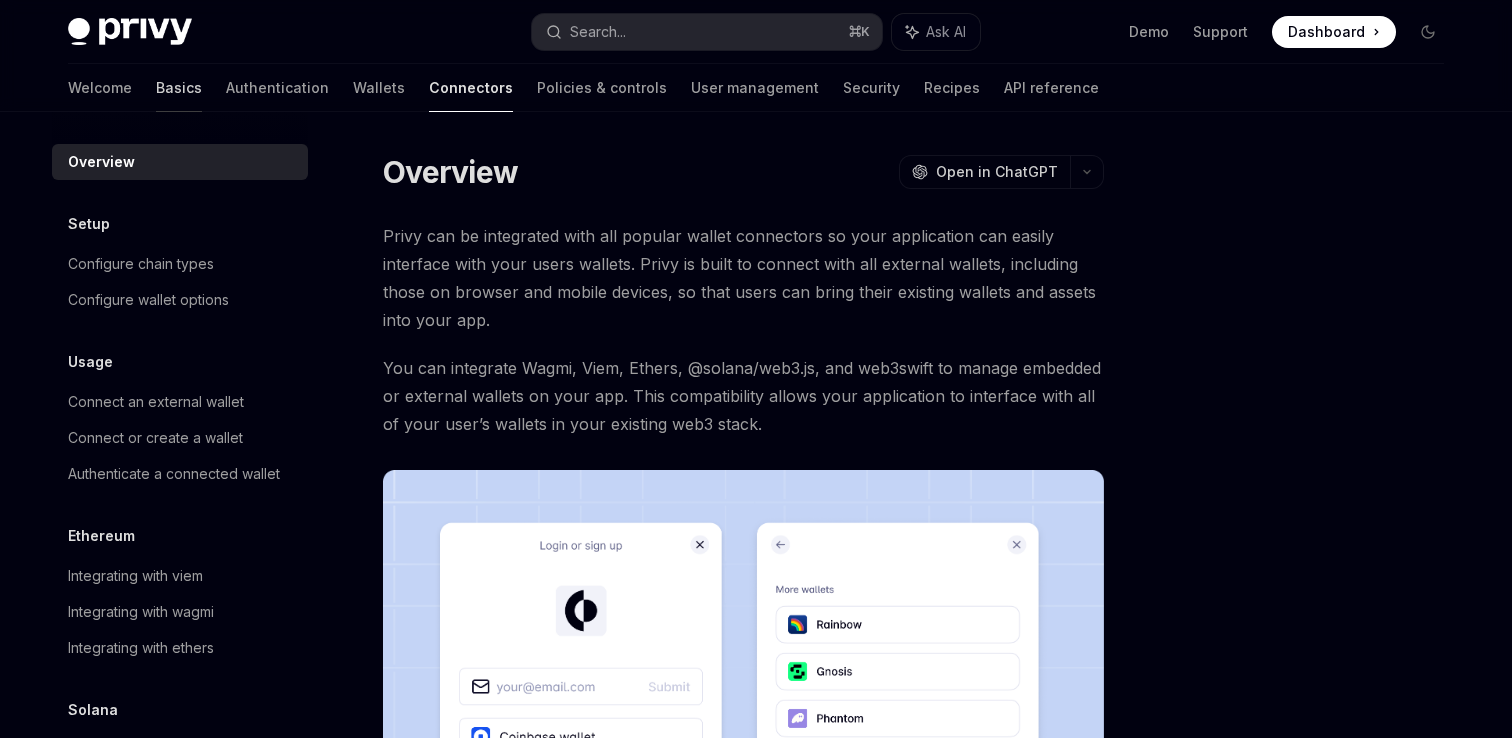 click on "Basics" at bounding box center (179, 88) 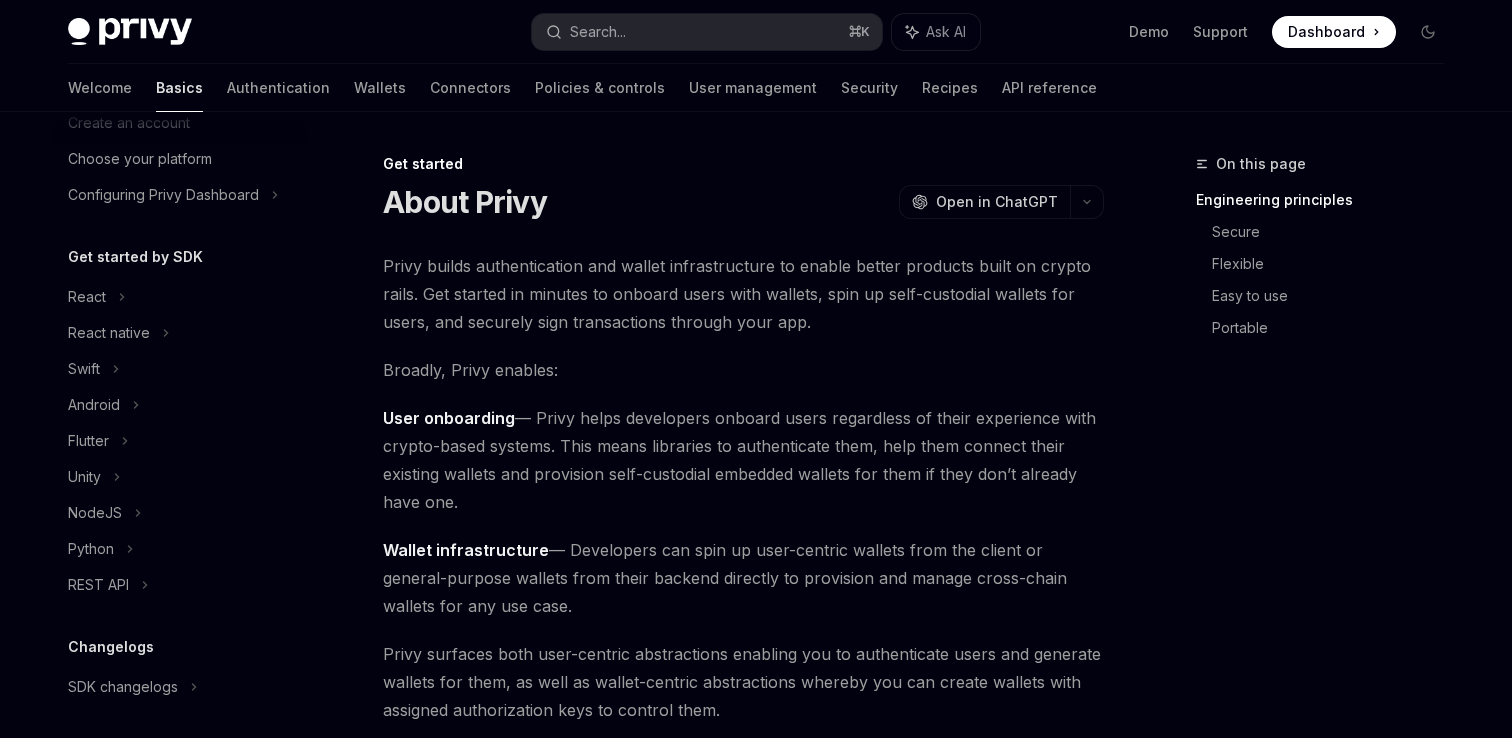 scroll, scrollTop: 101, scrollLeft: 0, axis: vertical 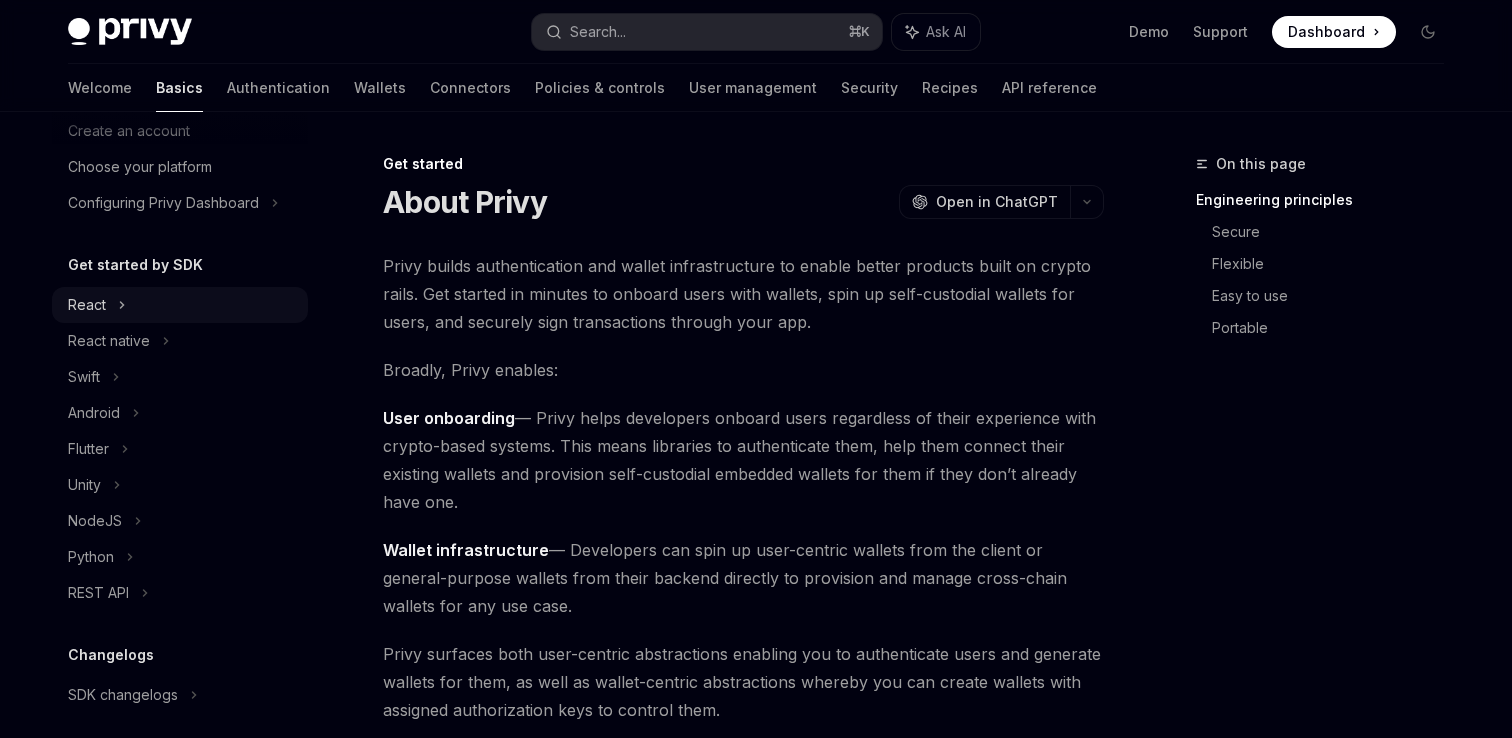 click on "React" at bounding box center [180, 305] 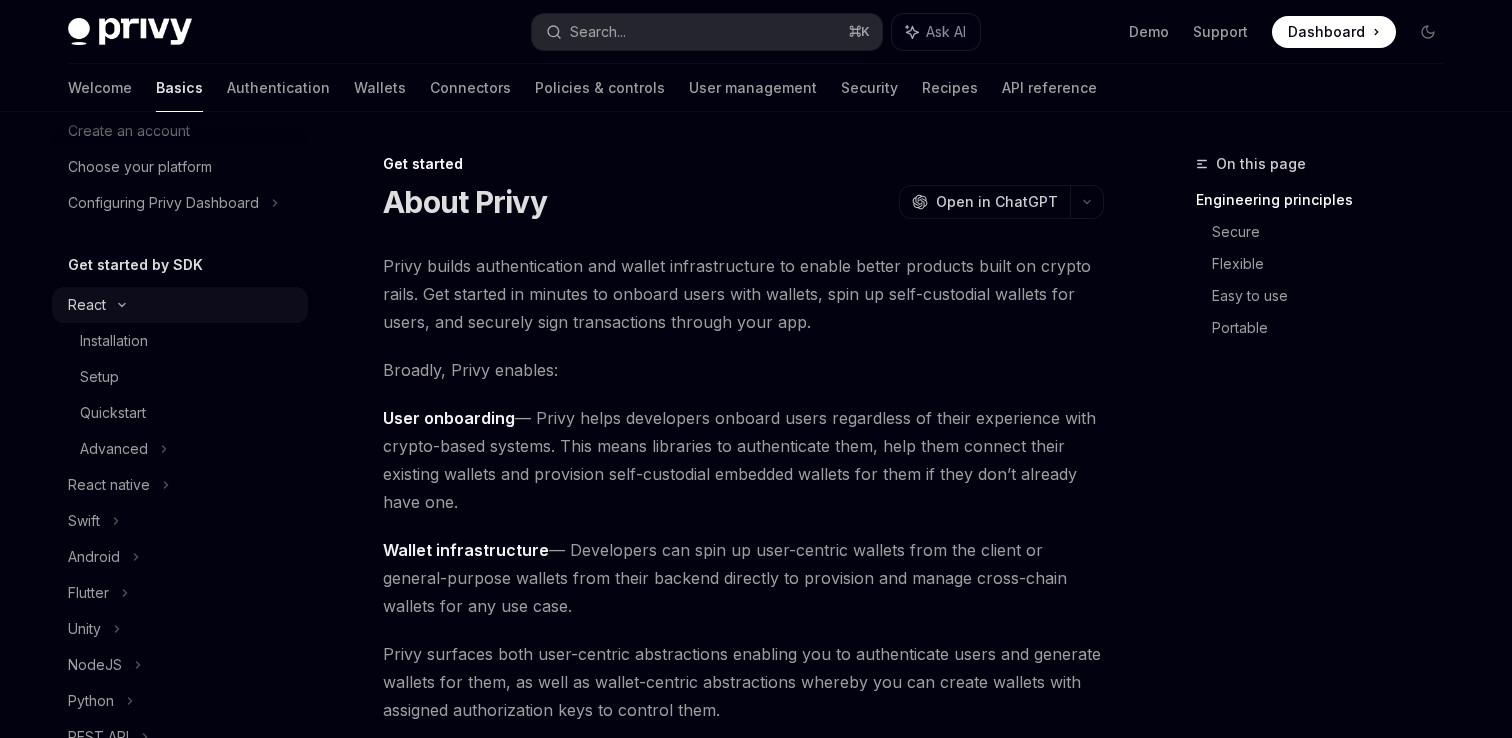 type on "*" 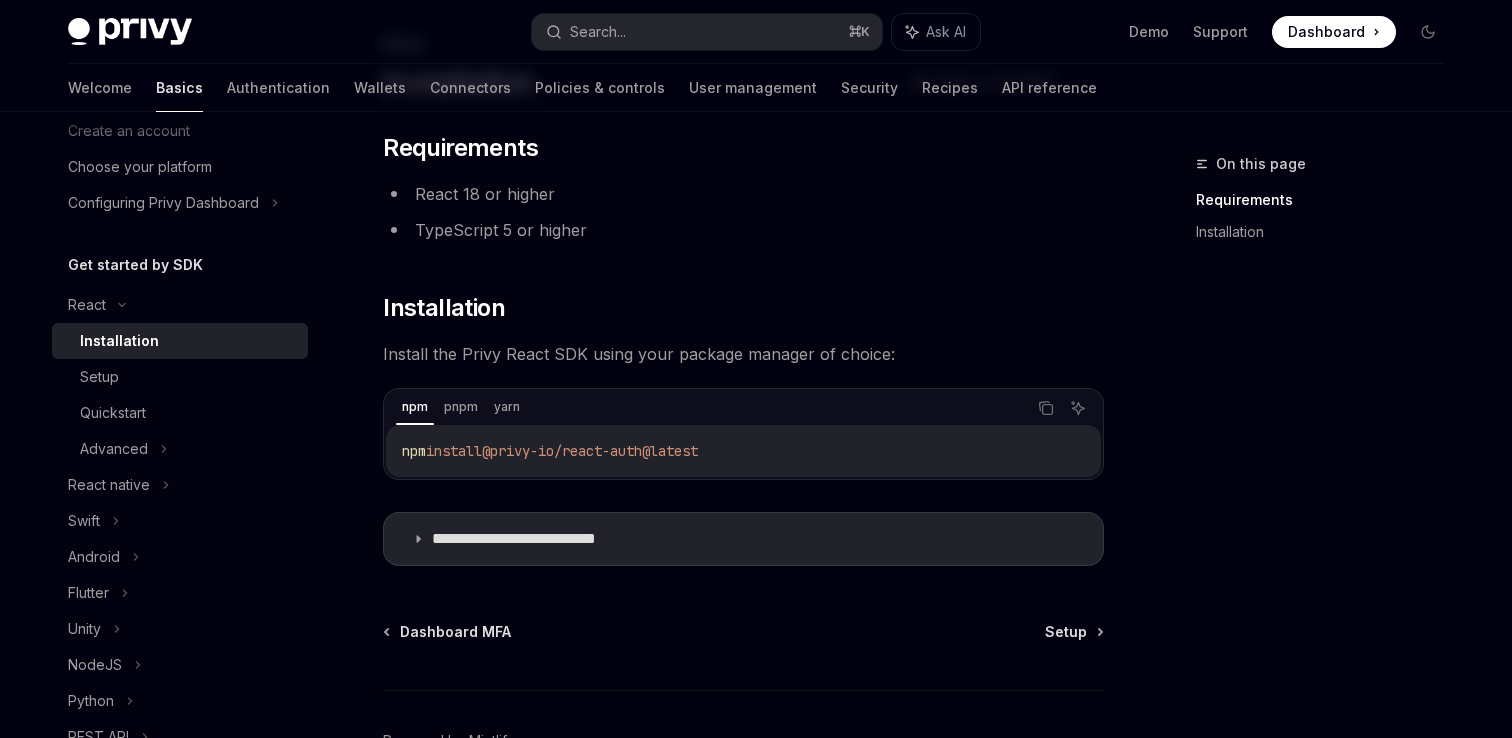 scroll, scrollTop: 123, scrollLeft: 0, axis: vertical 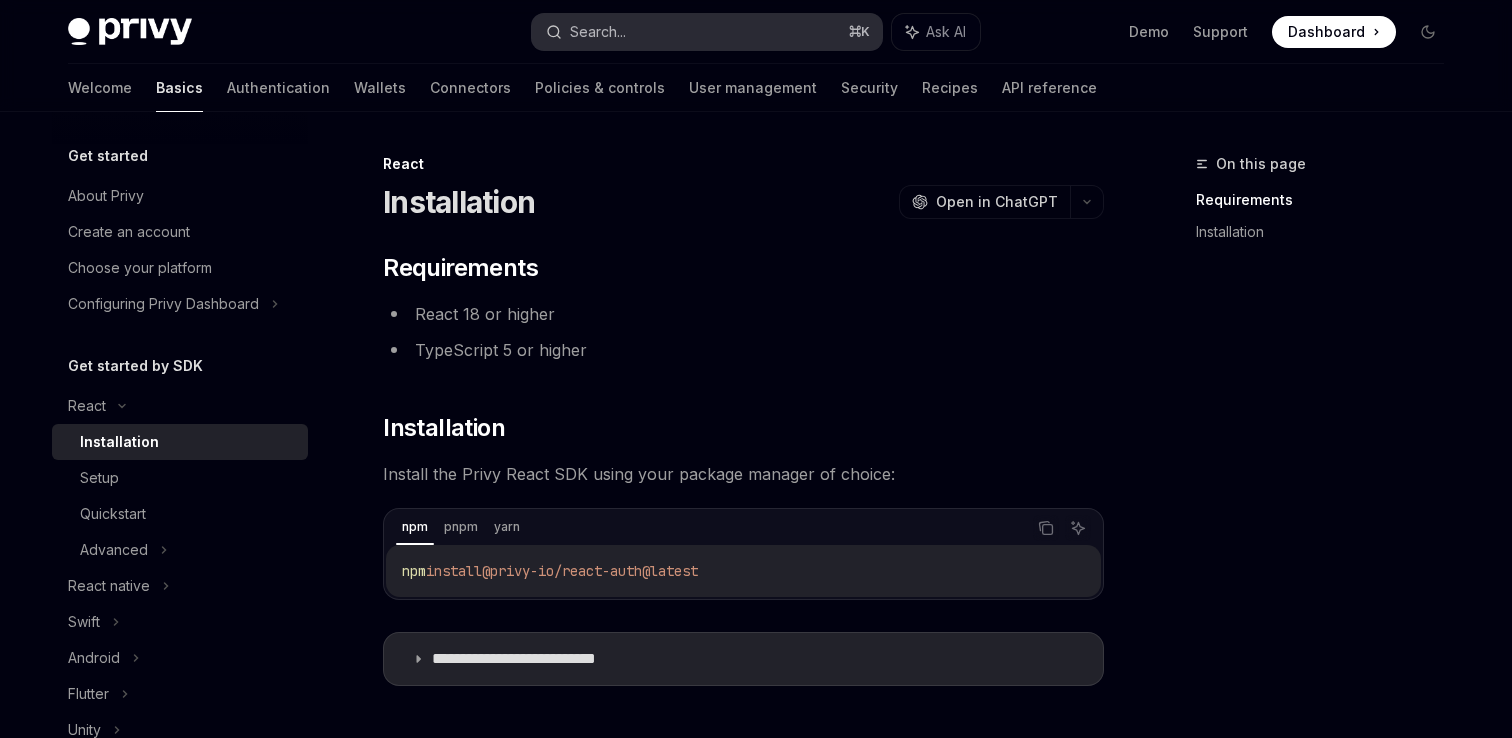 click on "Search... ⌘ K" at bounding box center [707, 32] 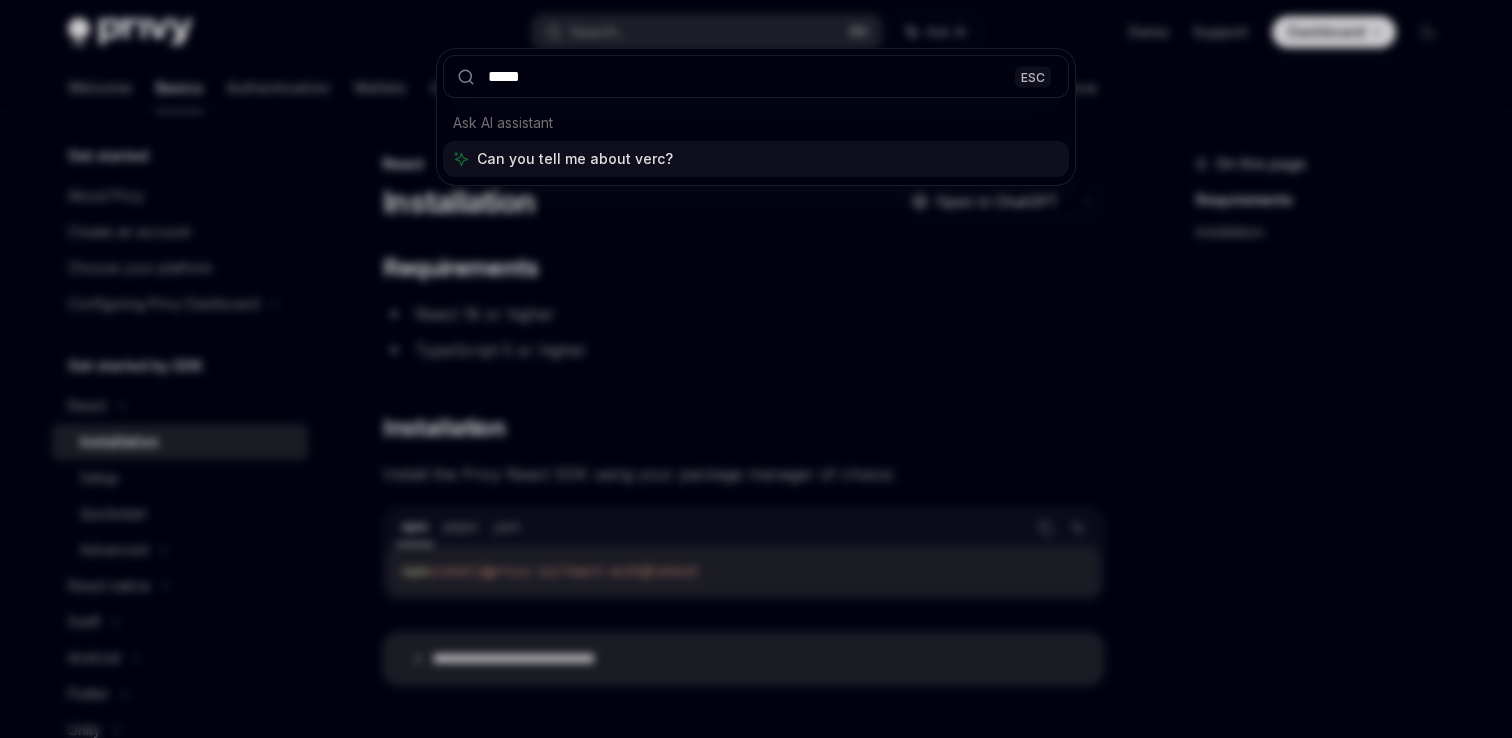 type on "******" 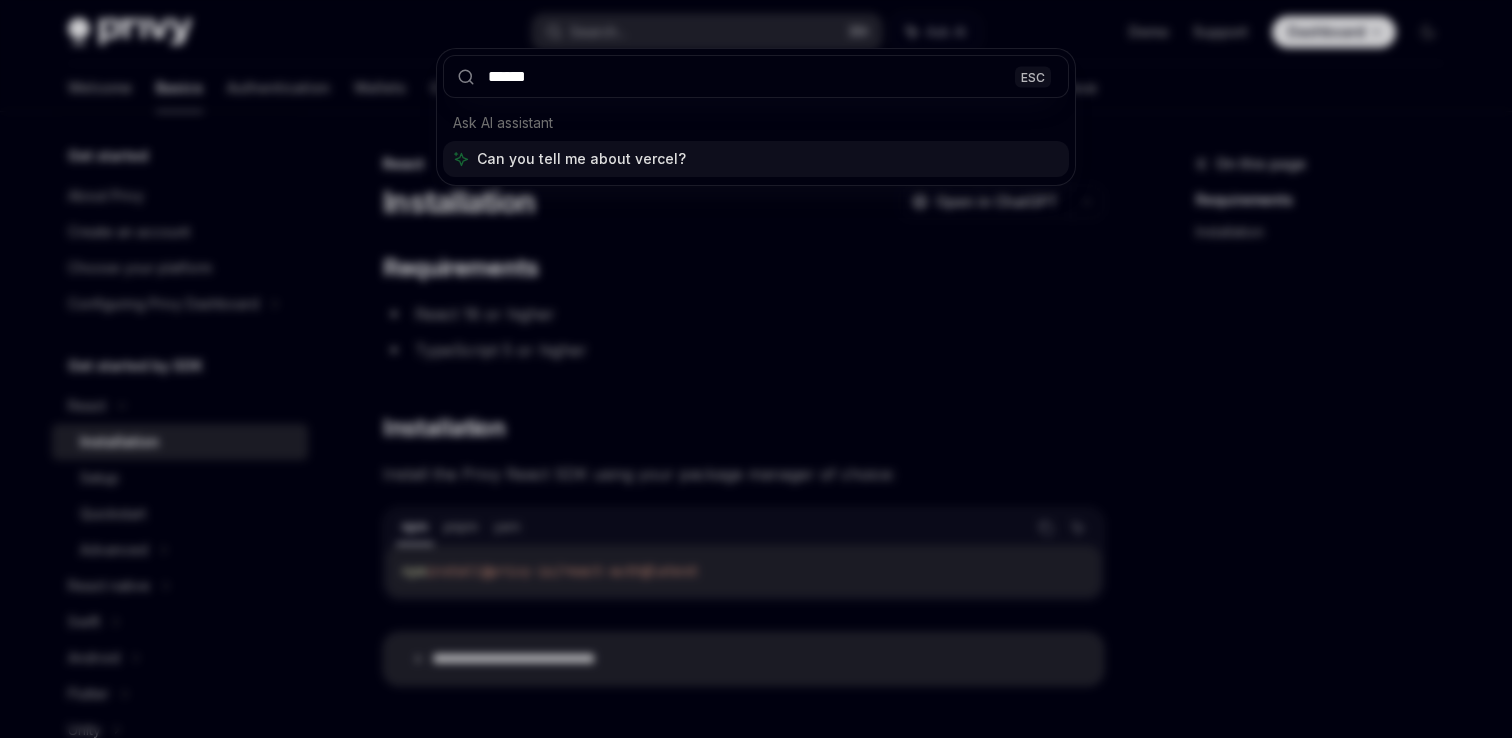 type on "*" 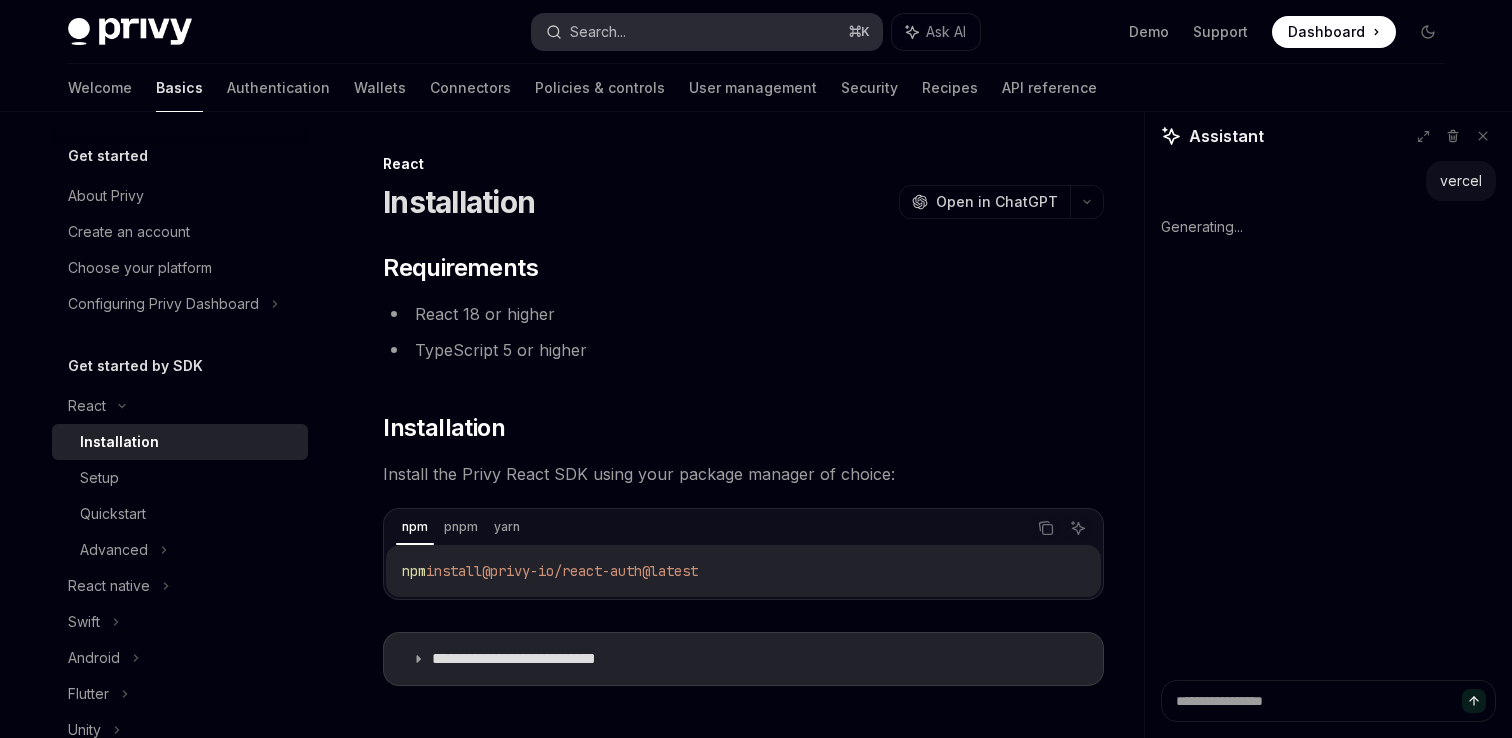 click on "Search... ⌘ K" at bounding box center [707, 32] 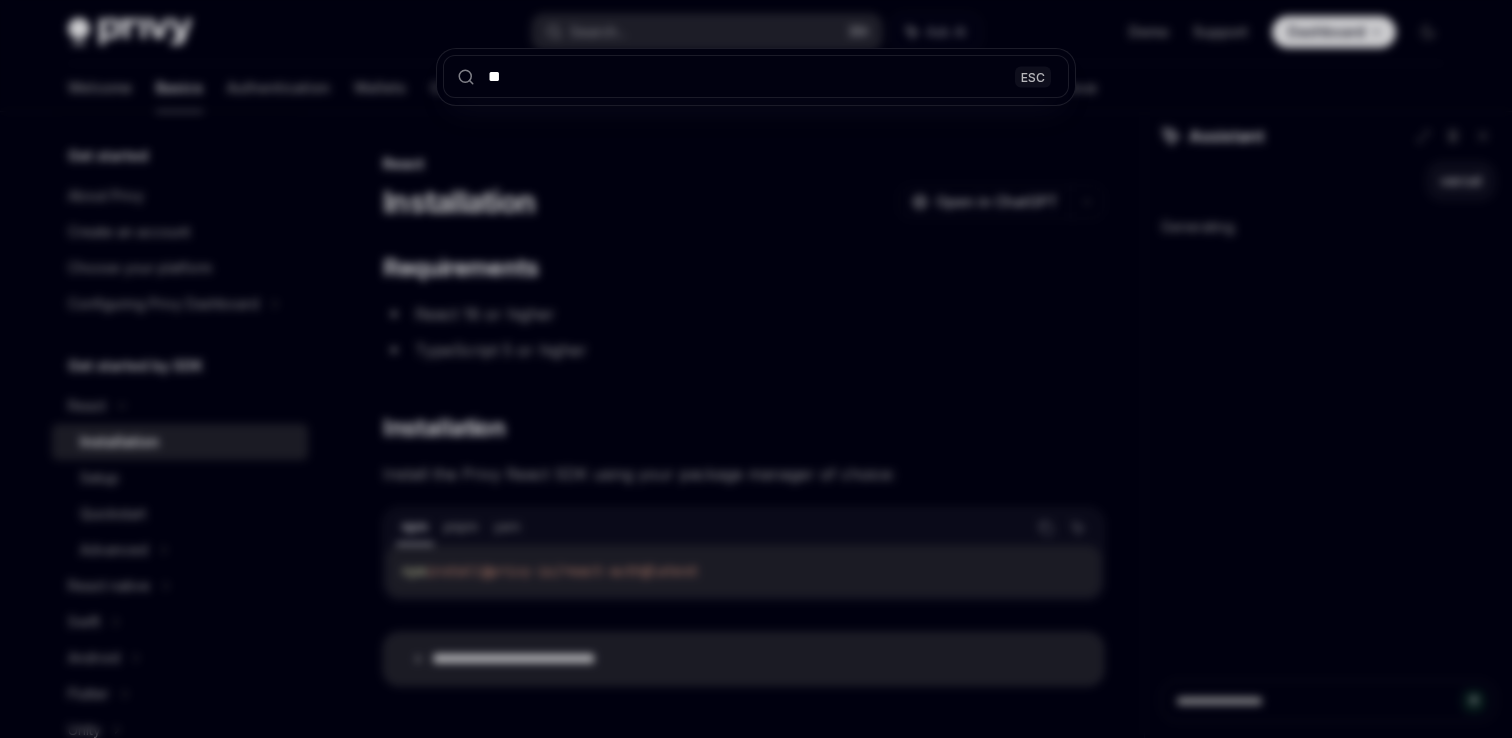 type on "***" 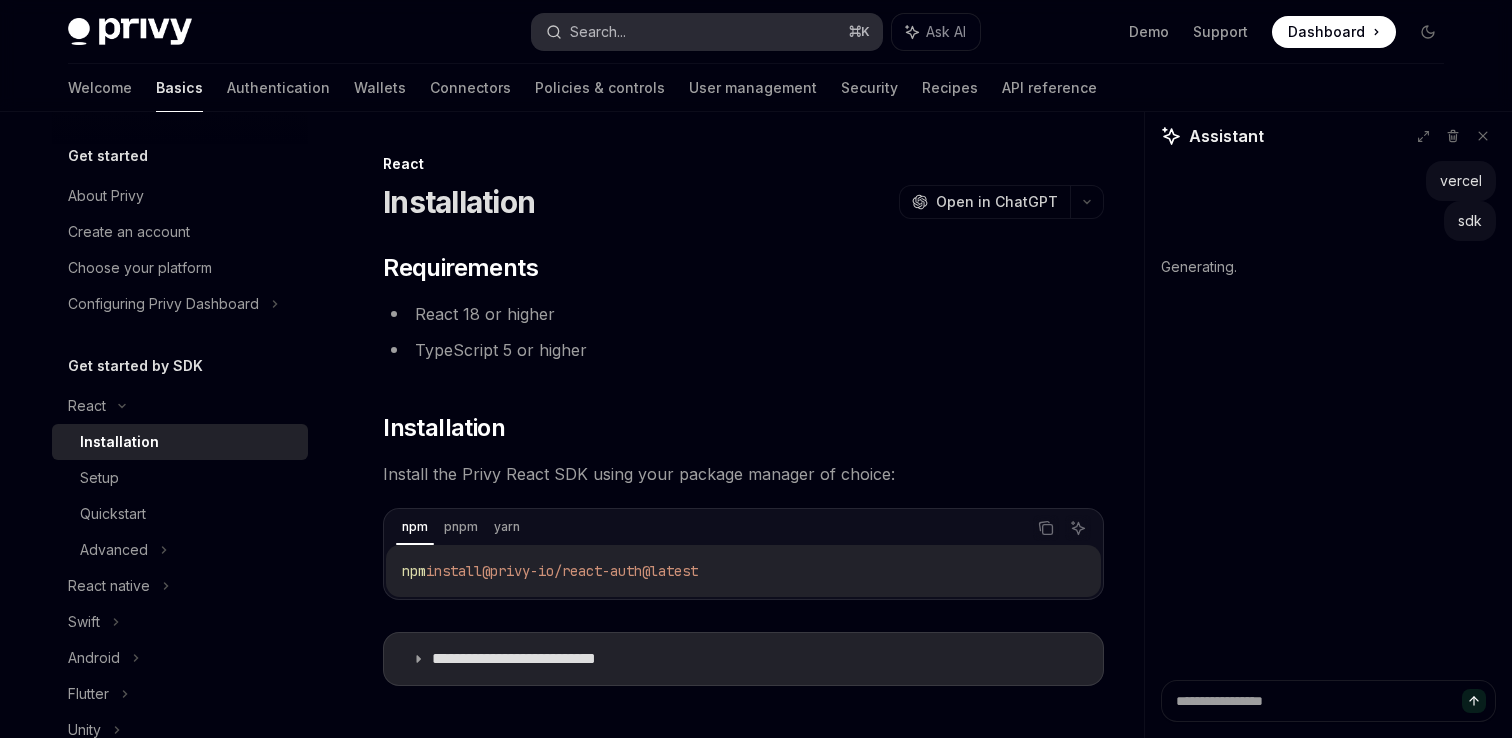 type on "*" 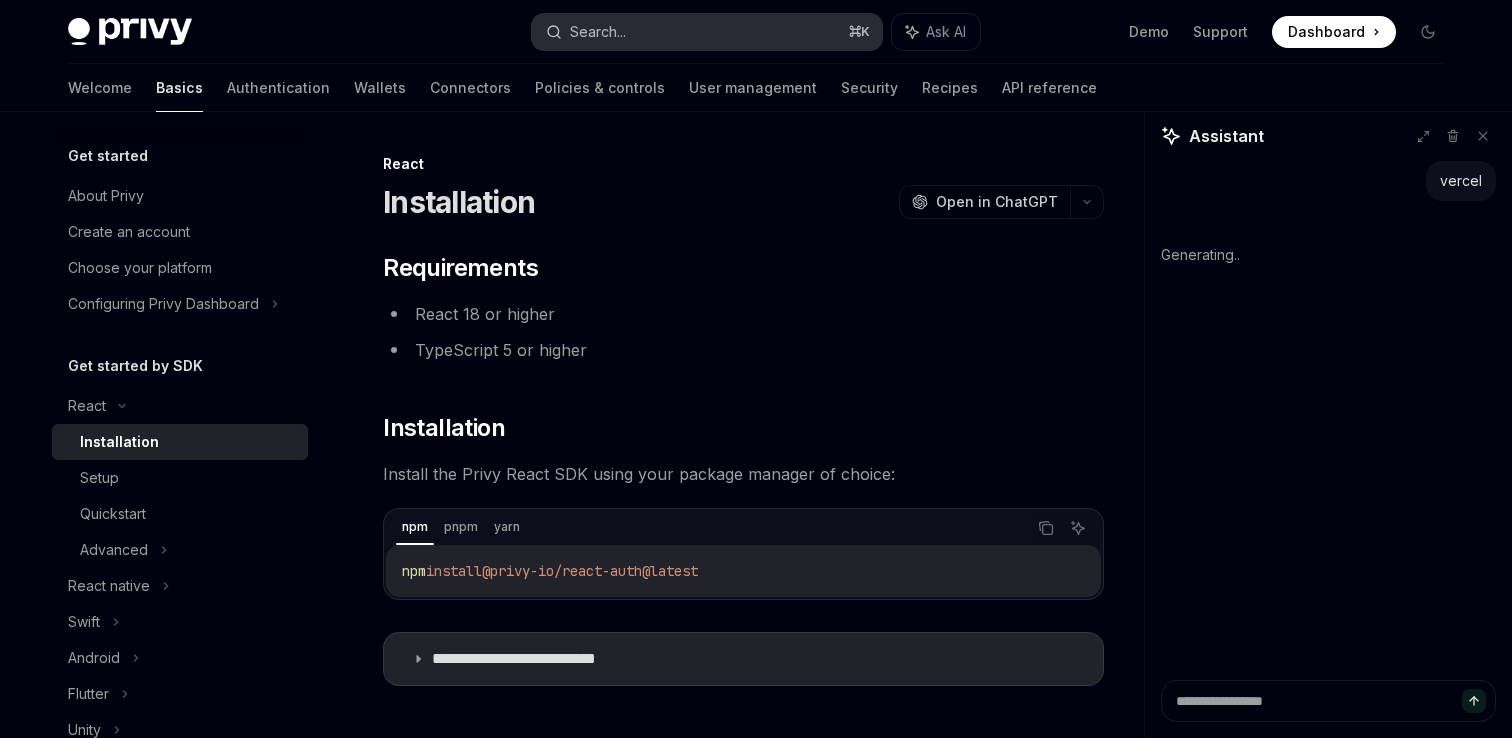click on "Search... ⌘ K" at bounding box center [707, 32] 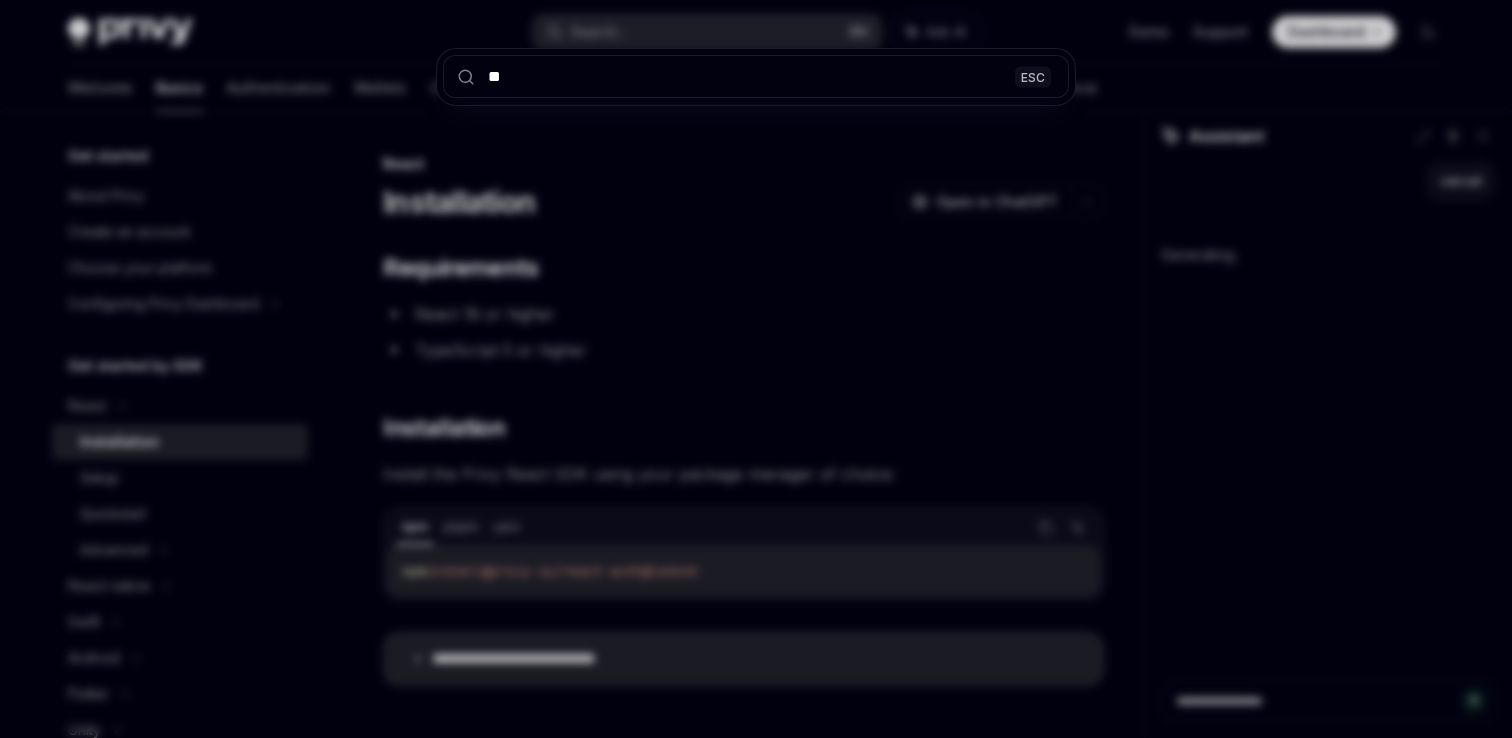 type on "***" 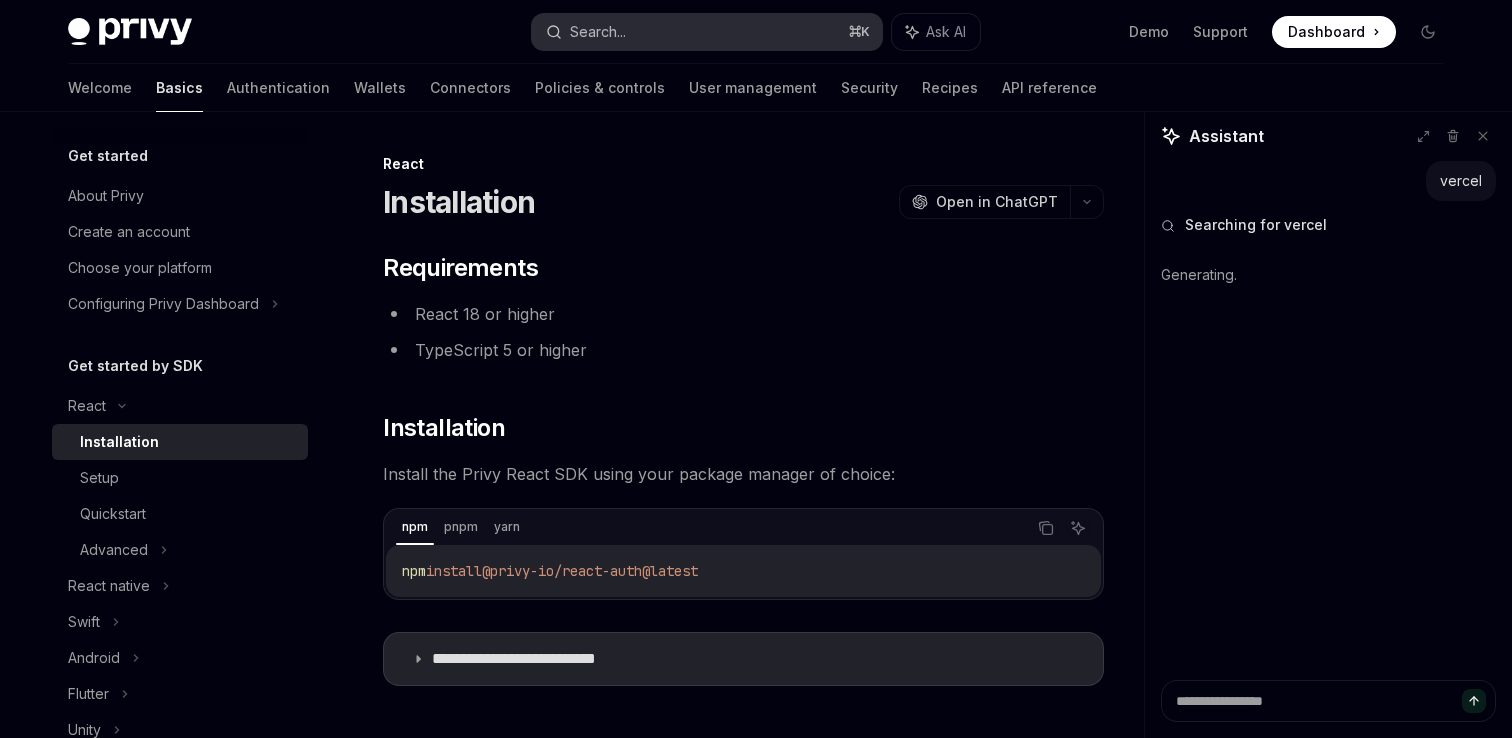 type on "*" 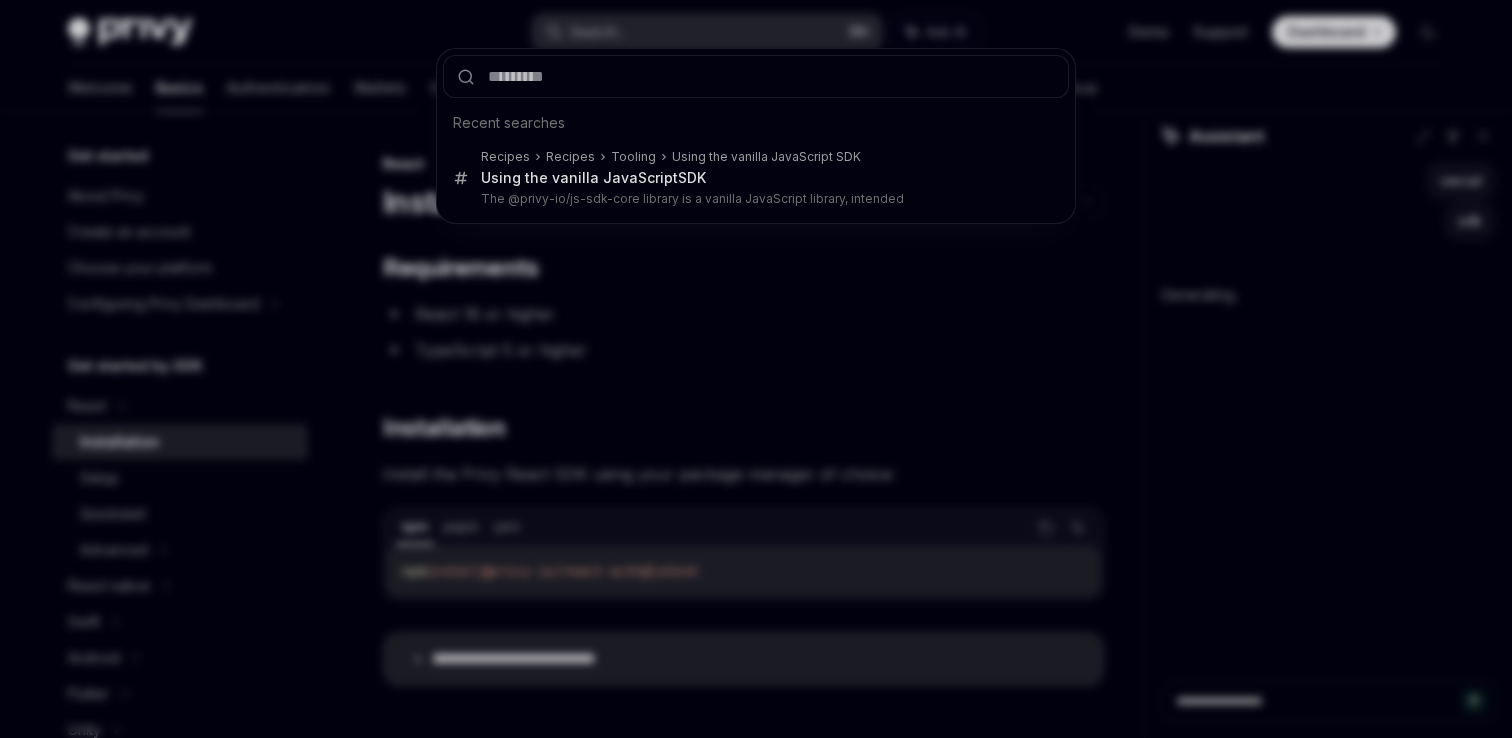type on "*" 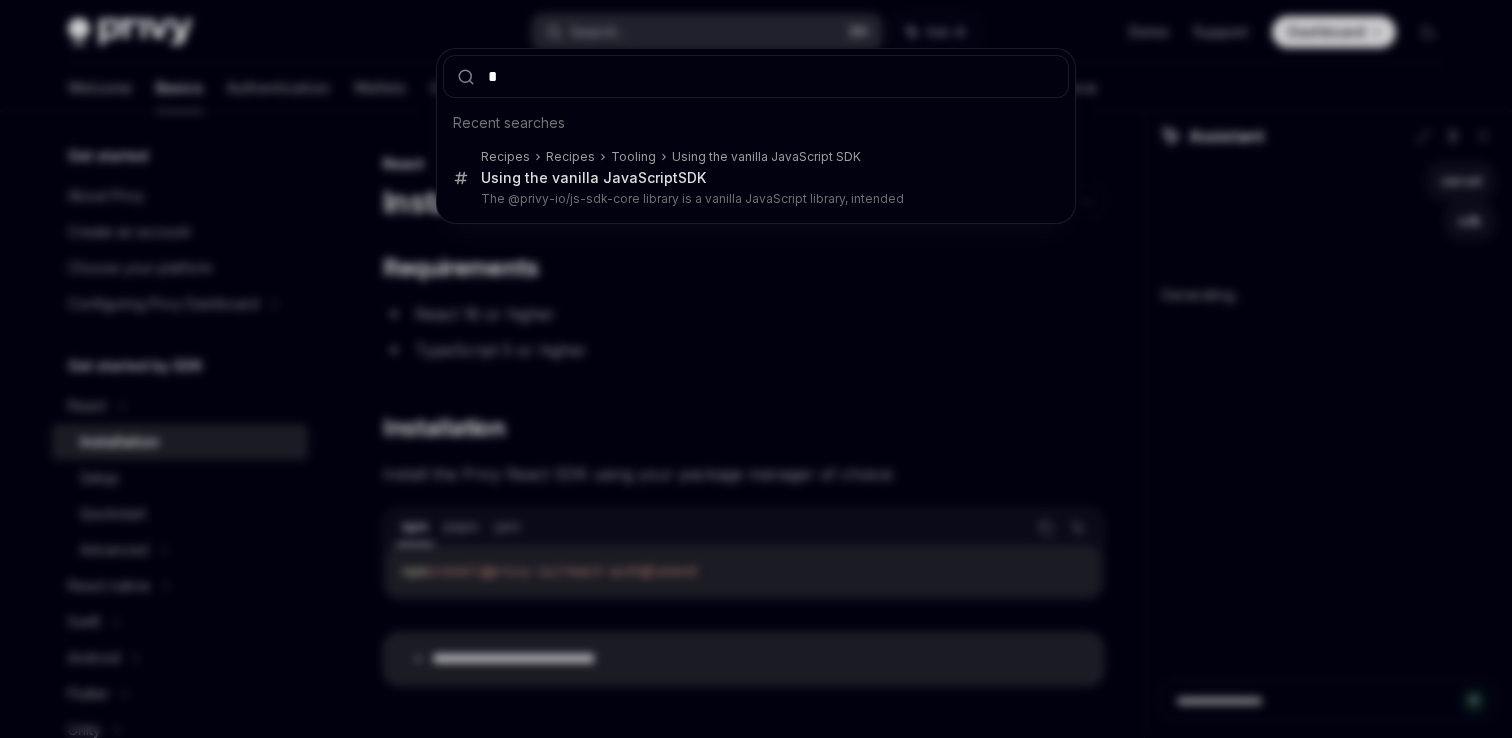 type on "*" 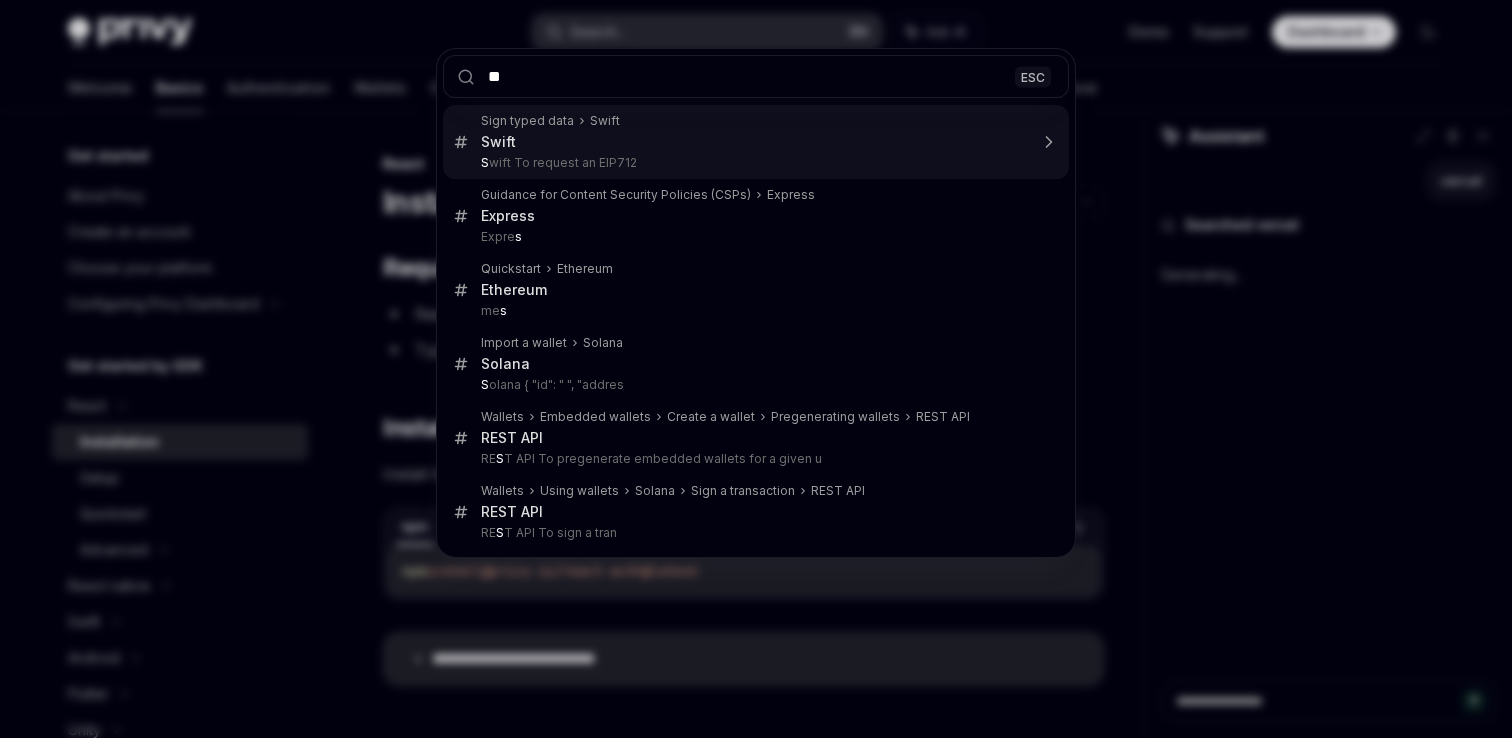 type on "***" 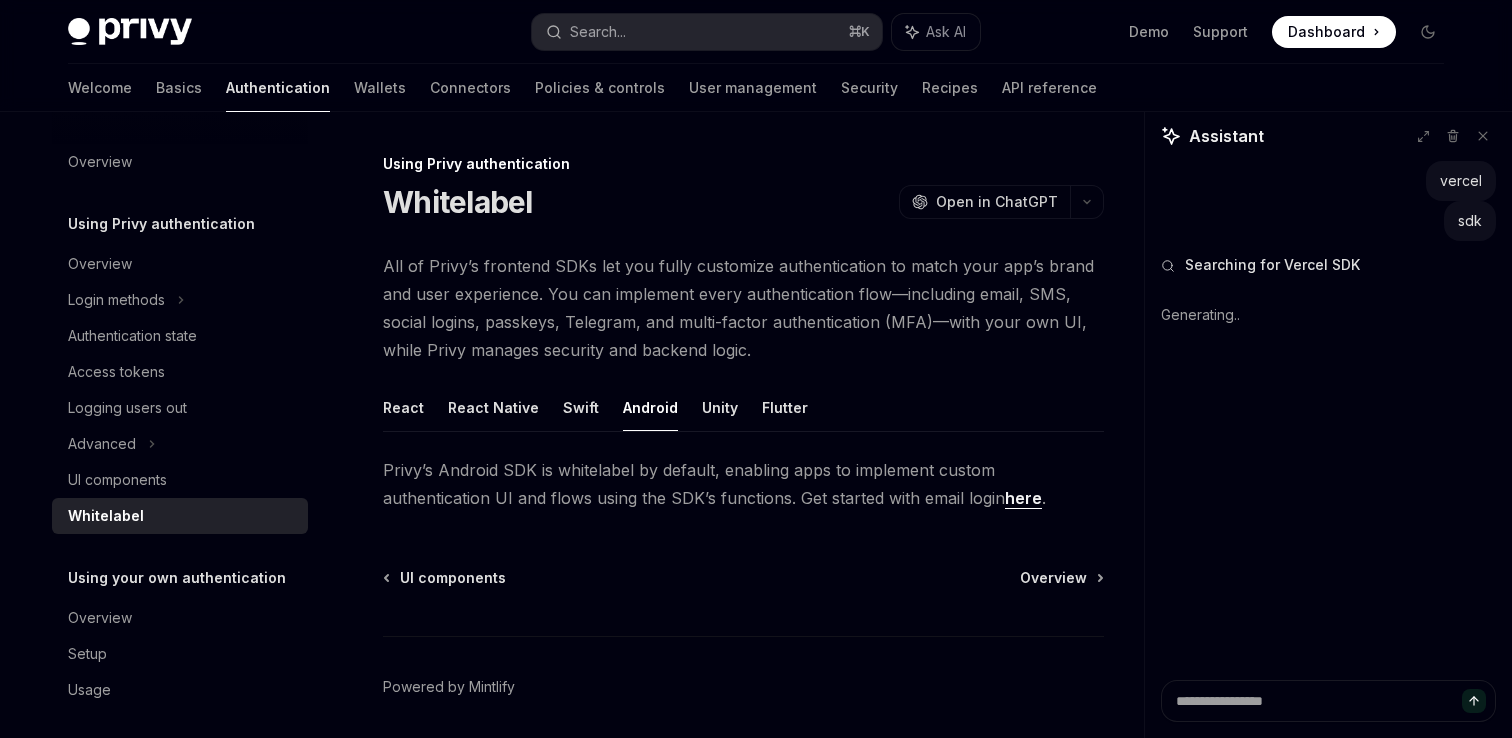 scroll, scrollTop: 71, scrollLeft: 0, axis: vertical 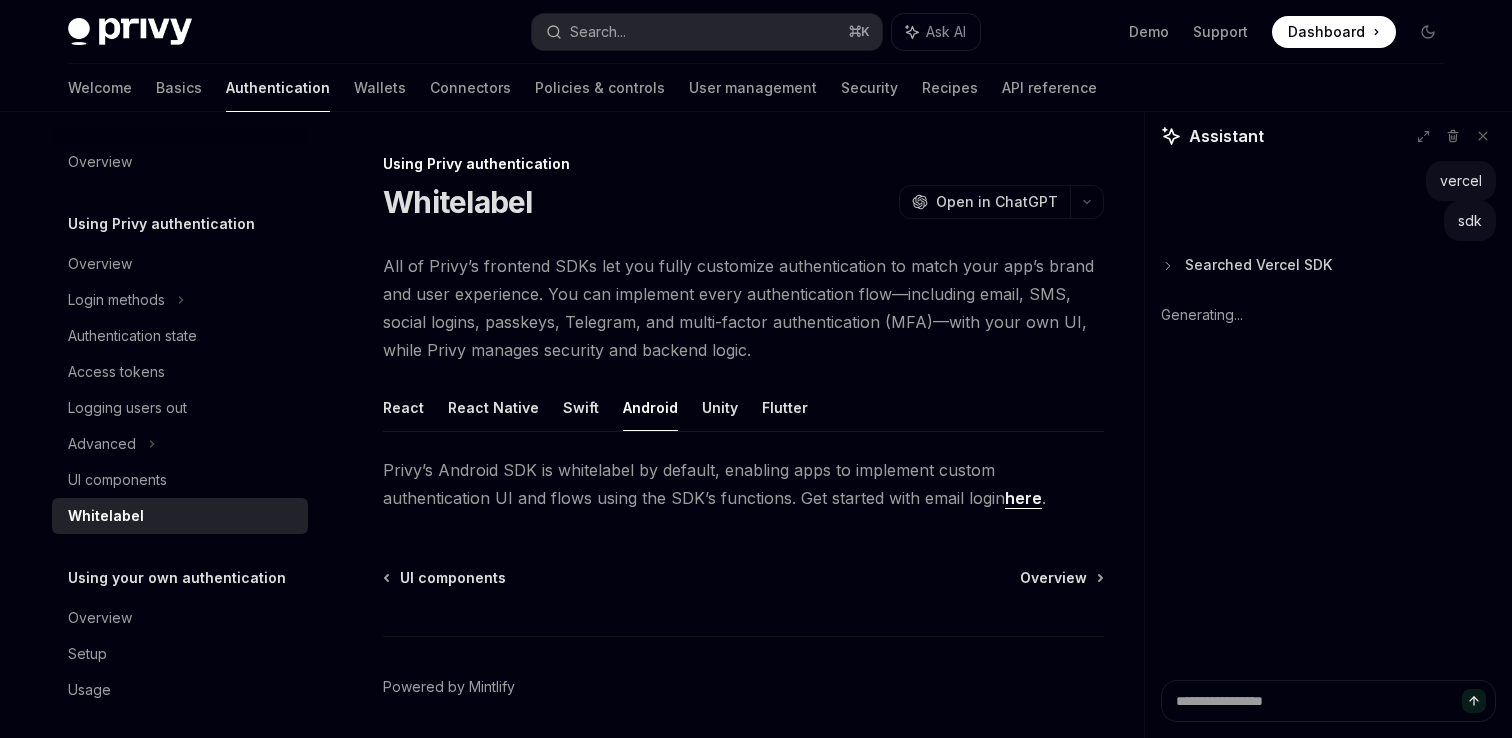 click on "Searched Vercel SDK" at bounding box center (1258, 265) 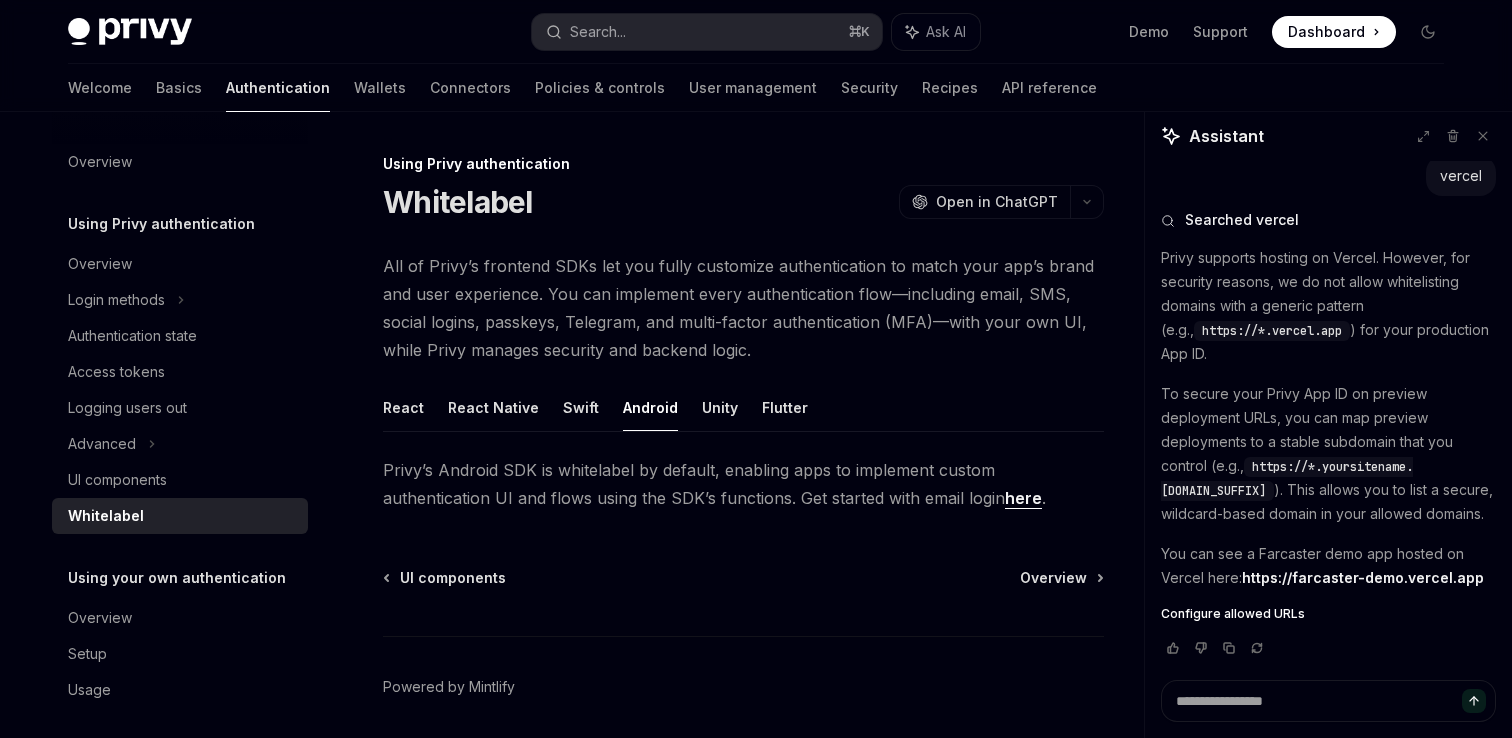 scroll, scrollTop: 57, scrollLeft: 0, axis: vertical 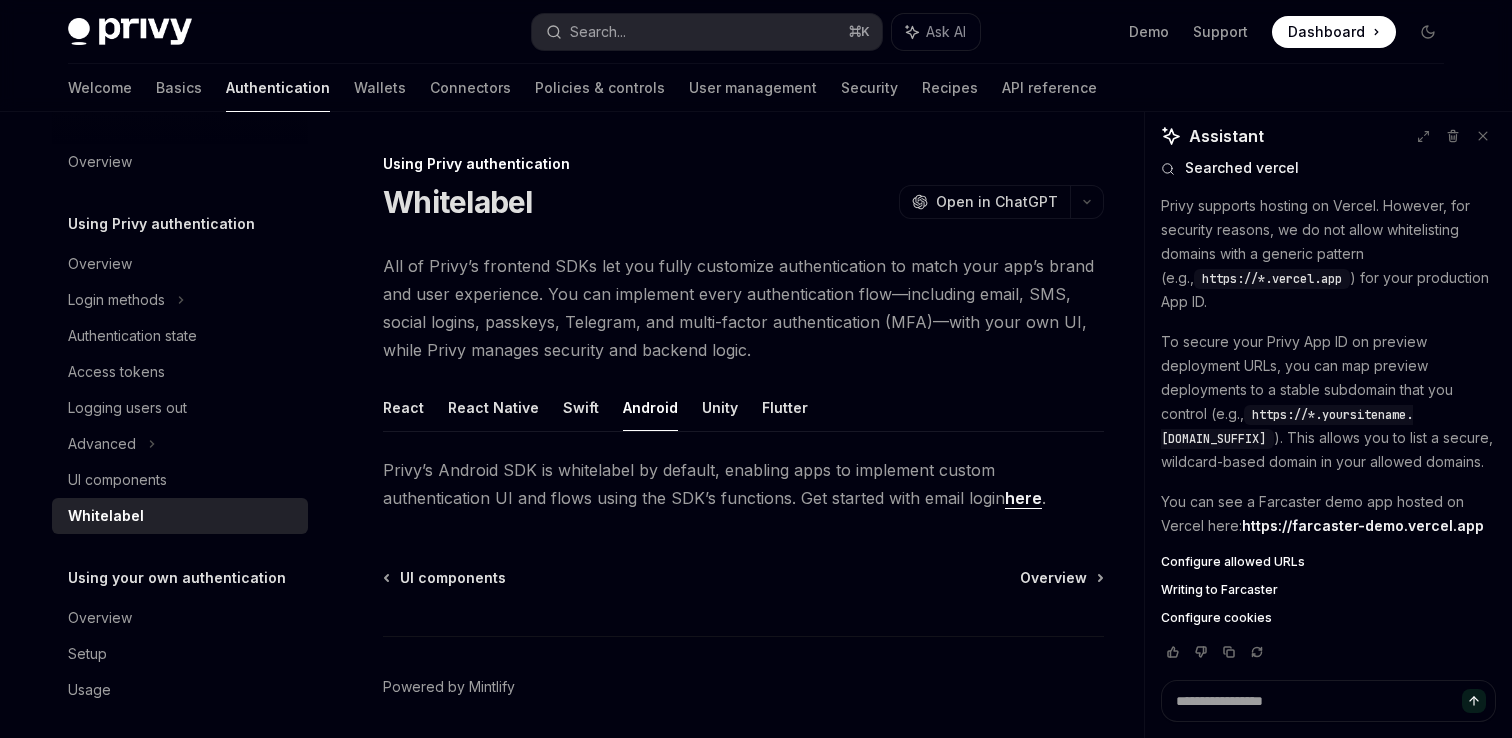 type on "*" 